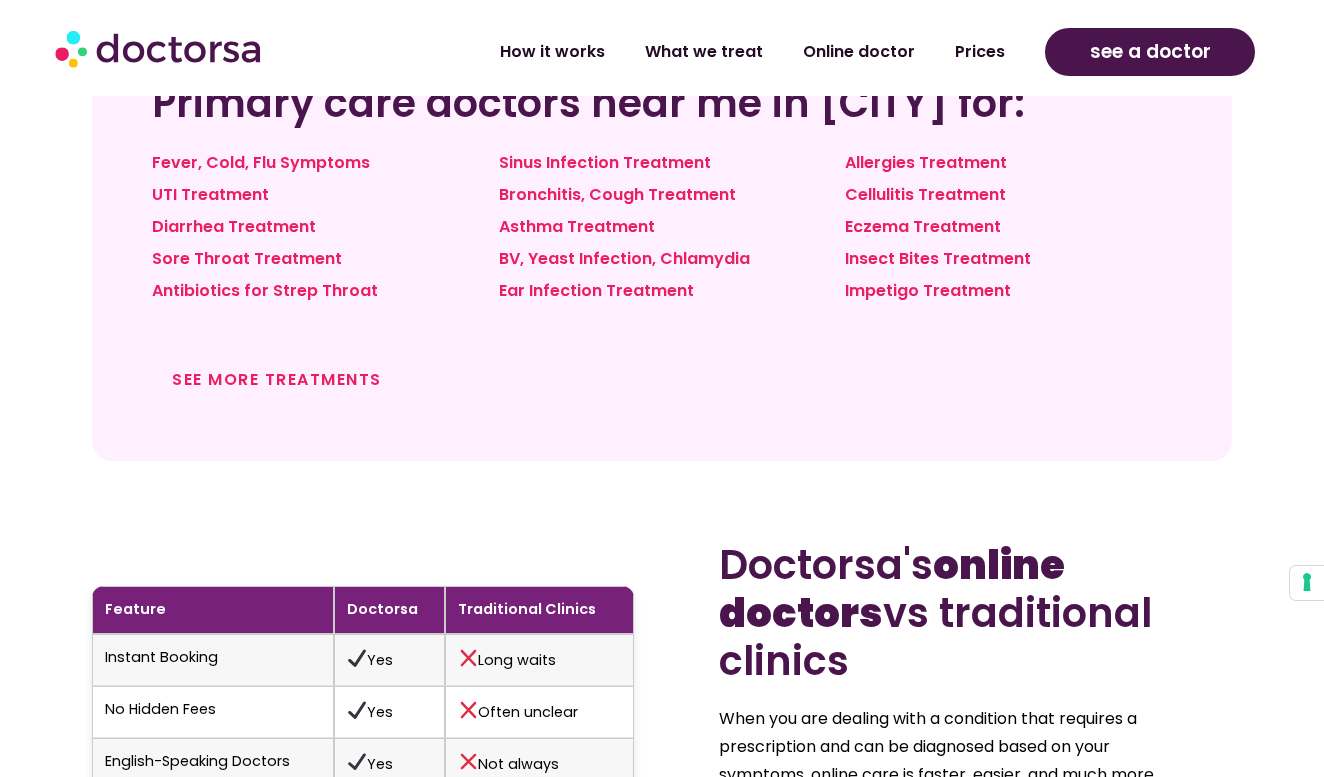 scroll, scrollTop: 1663, scrollLeft: 0, axis: vertical 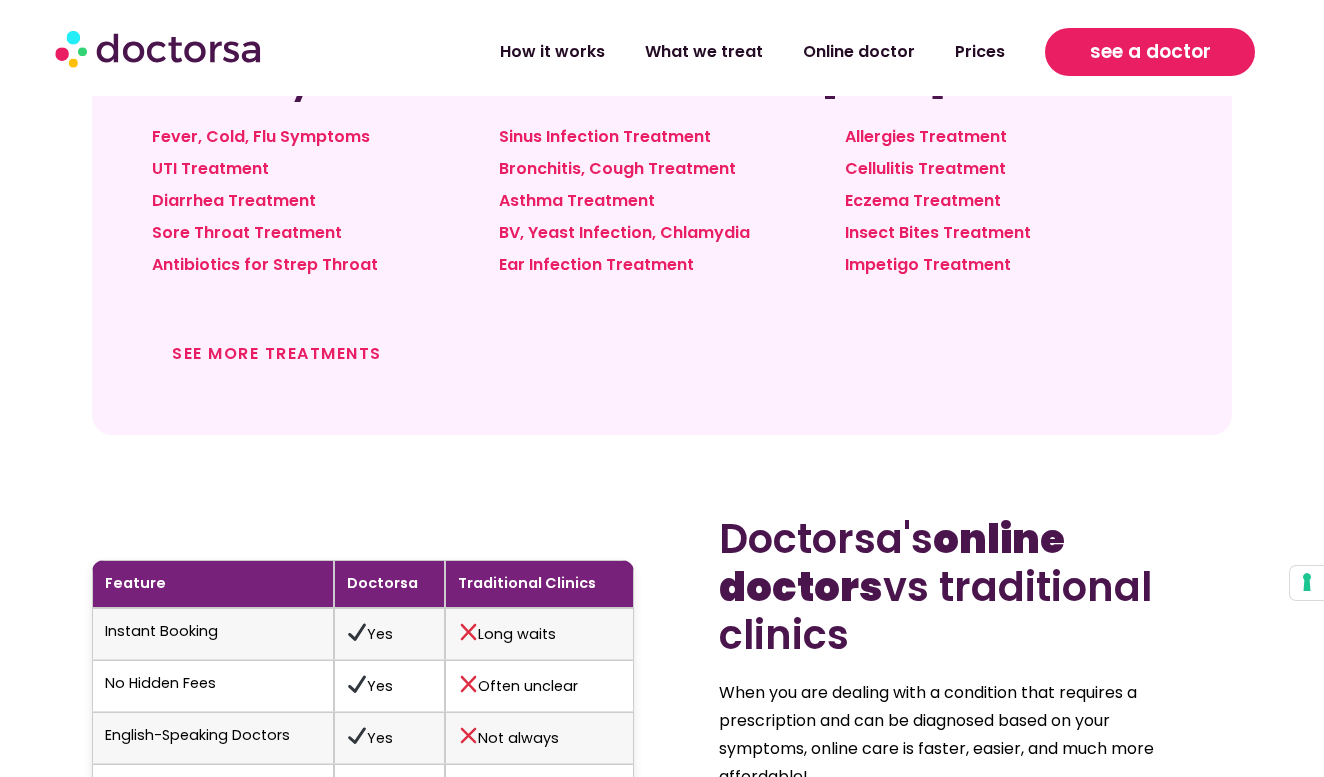 click on "see a doctor" at bounding box center (1150, 52) 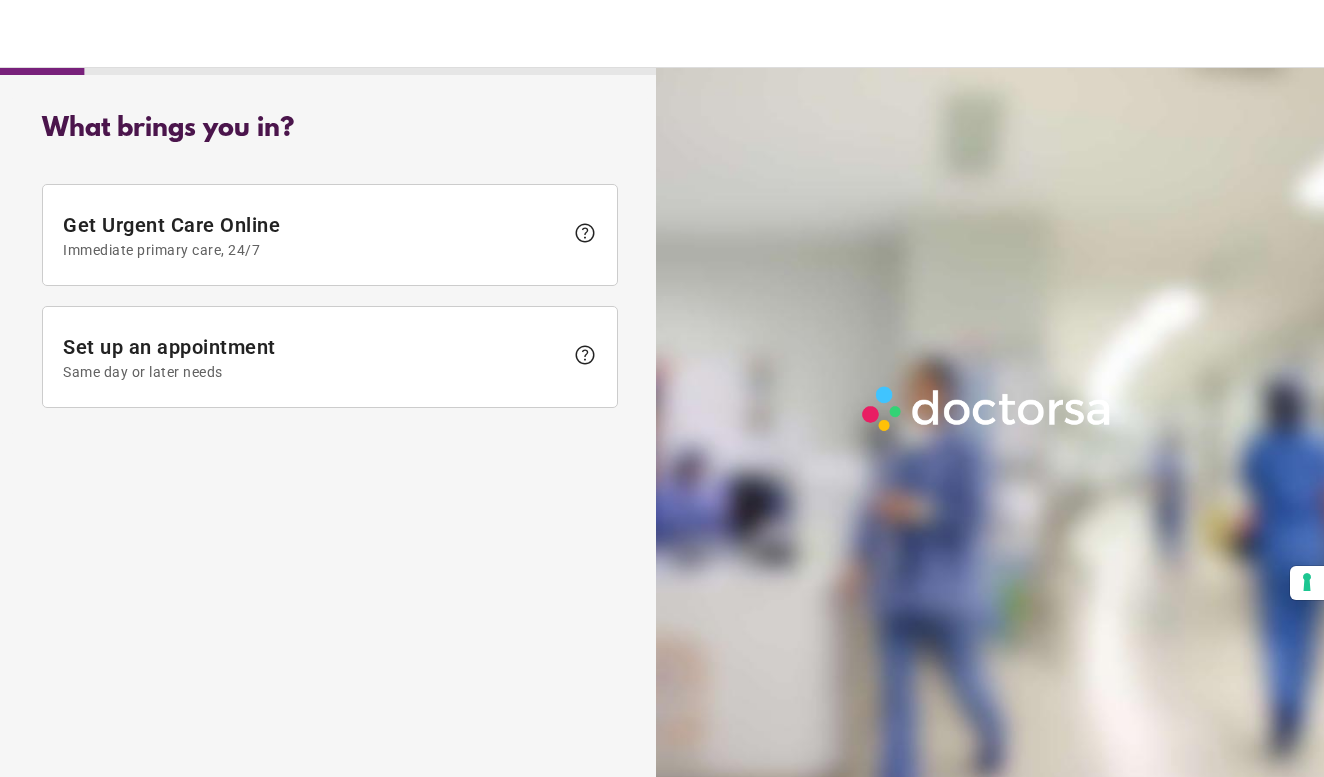 scroll, scrollTop: 0, scrollLeft: 0, axis: both 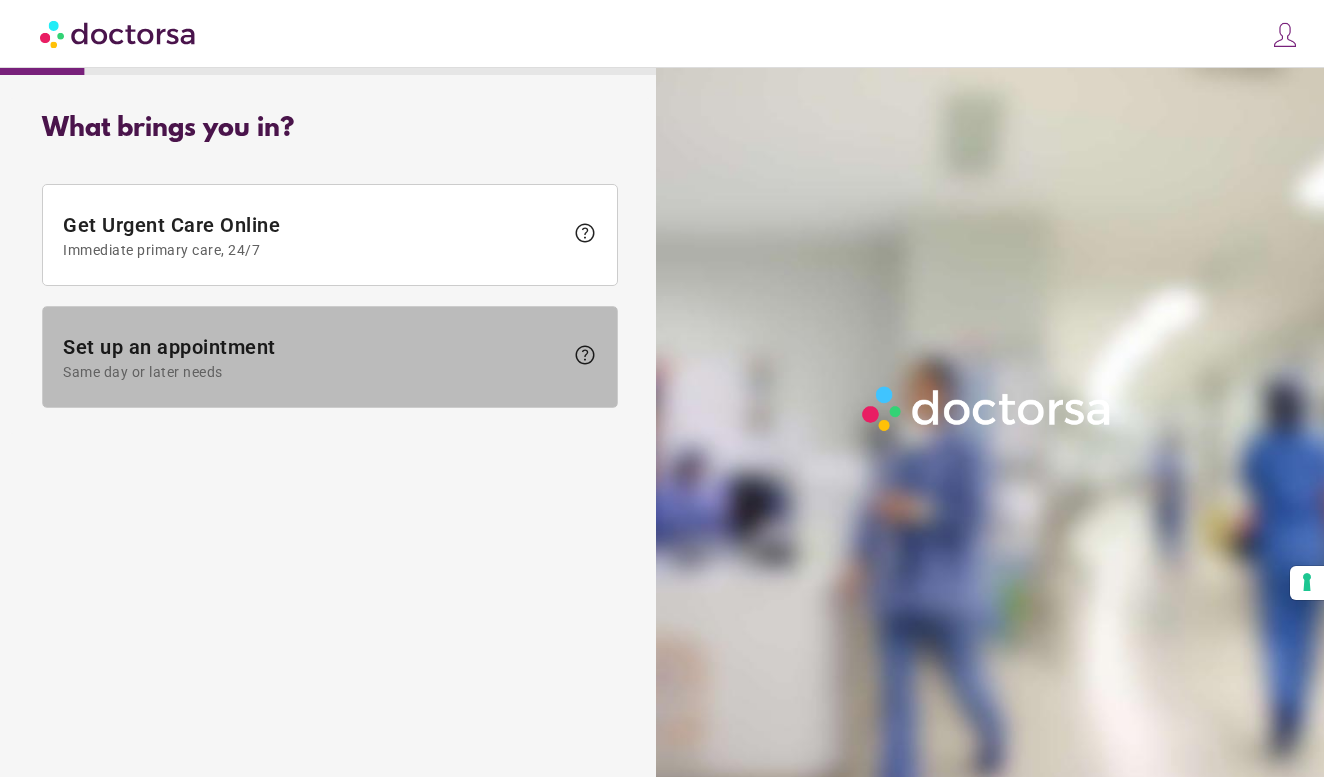 click at bounding box center [330, 357] 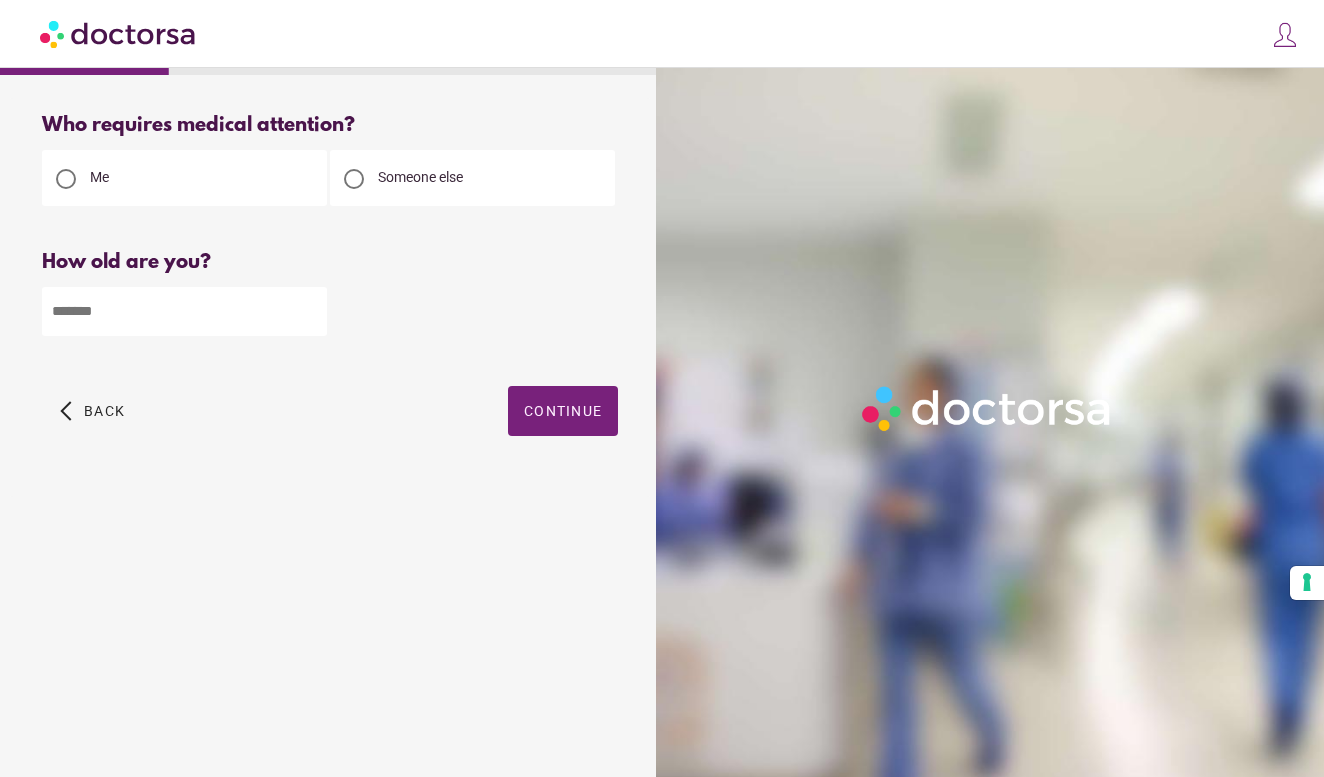 click at bounding box center [184, 311] 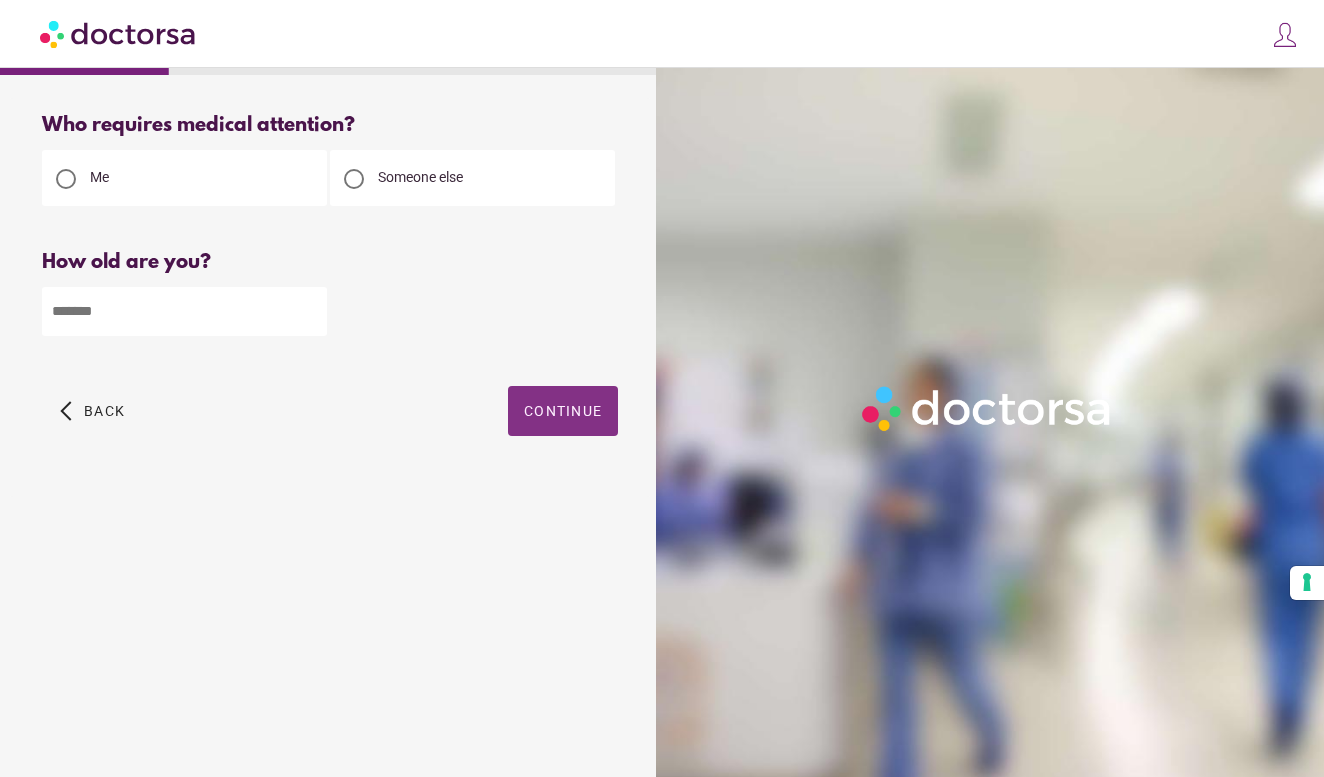 type on "**" 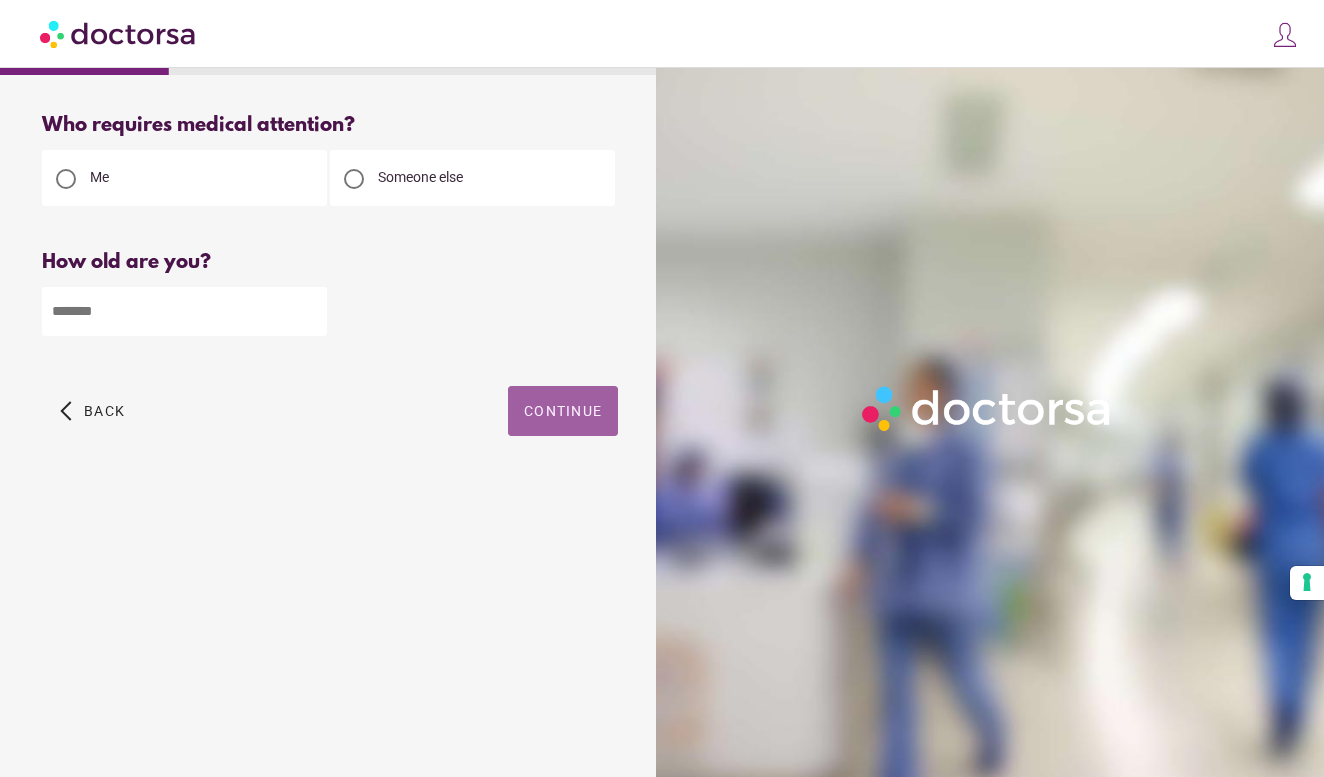 click on "Continue" at bounding box center (563, 411) 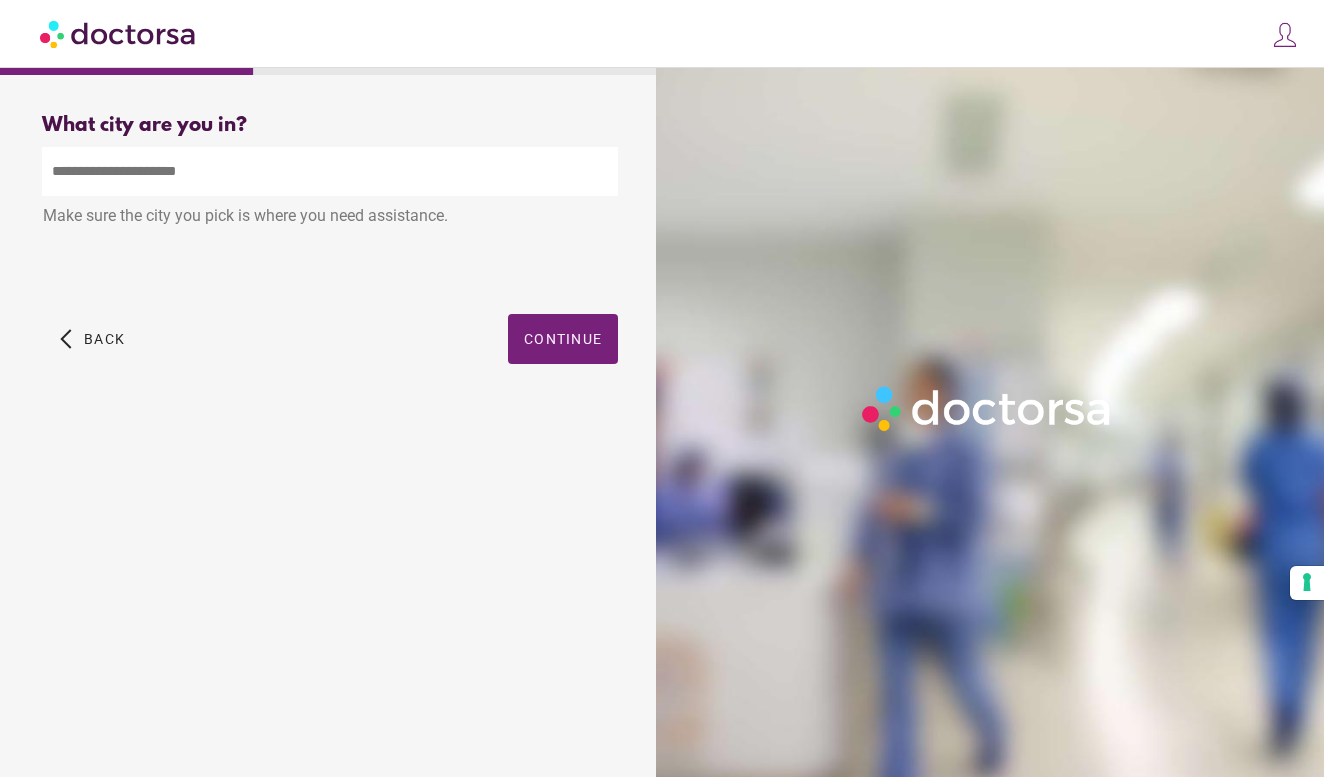 click at bounding box center [330, 171] 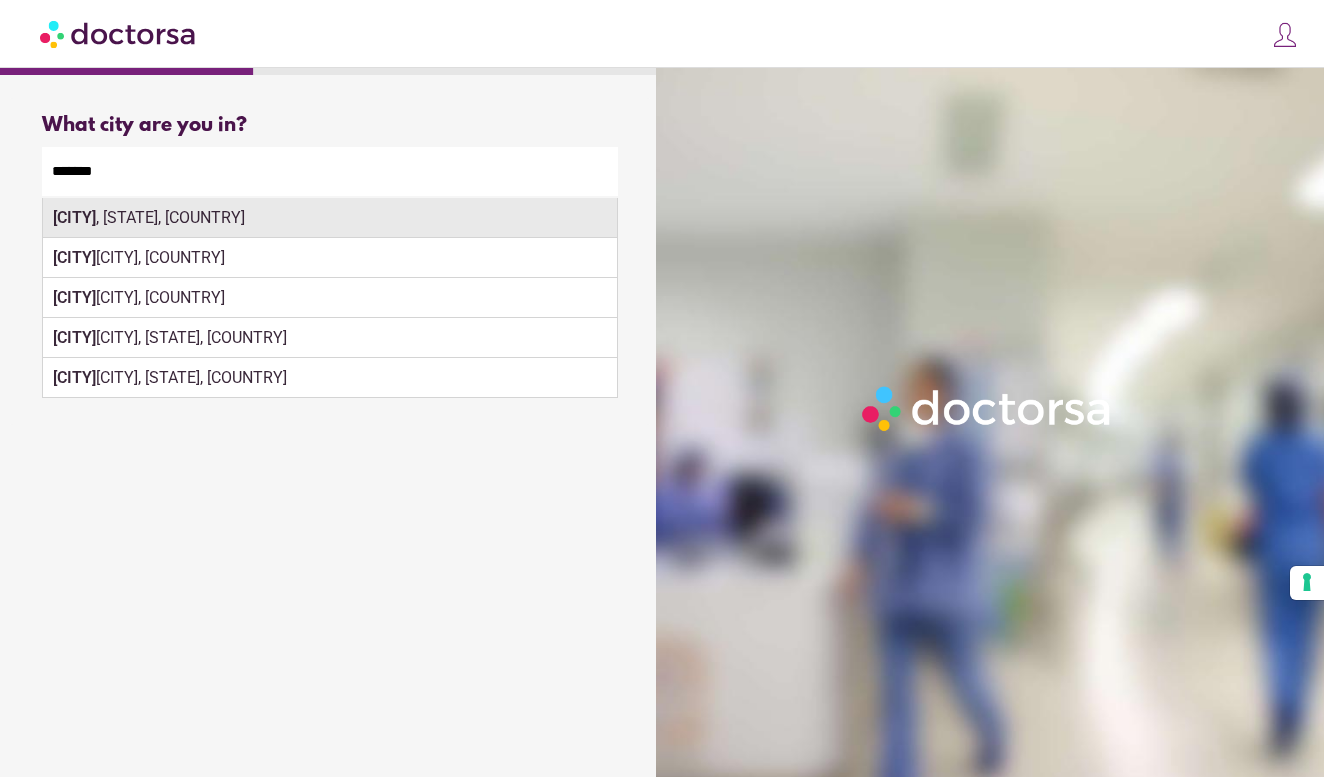 click on "Ciudad  de México, CDMX, Mexico" at bounding box center (330, 218) 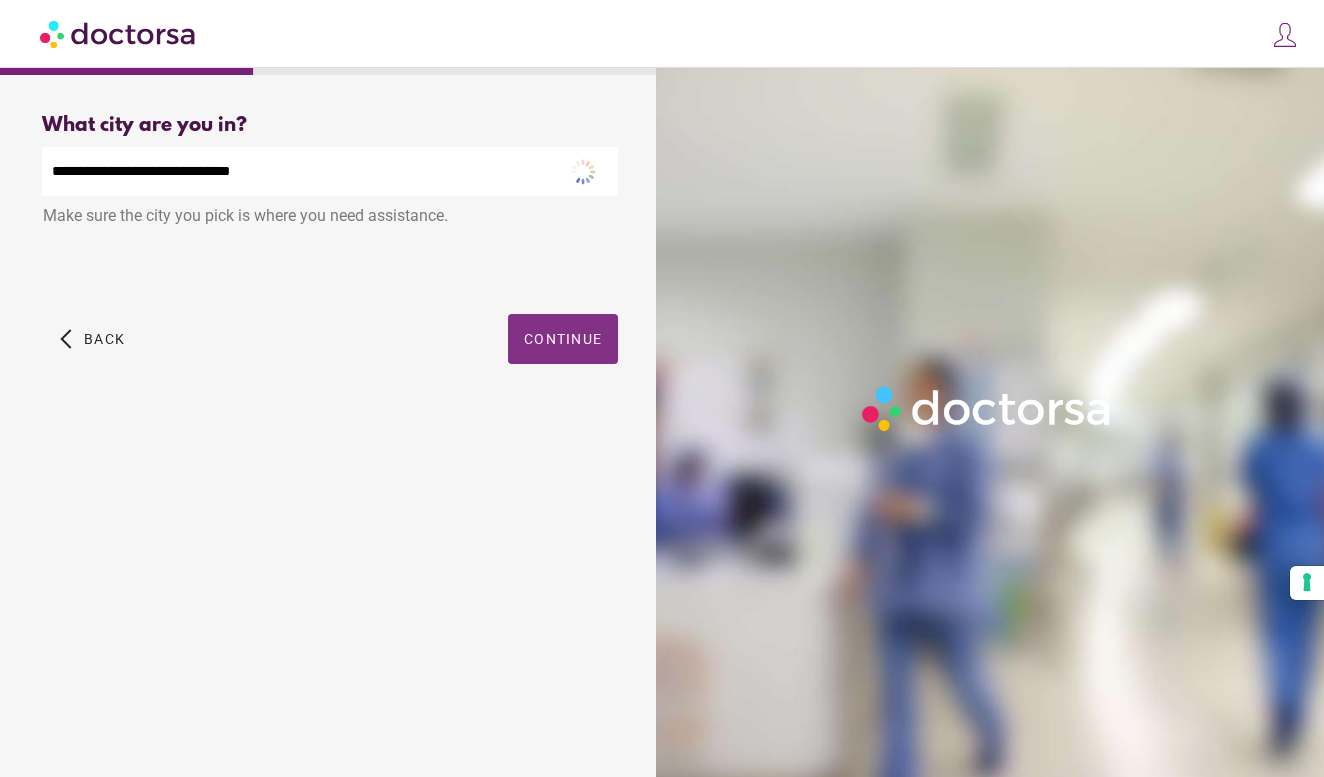 click at bounding box center [563, 339] 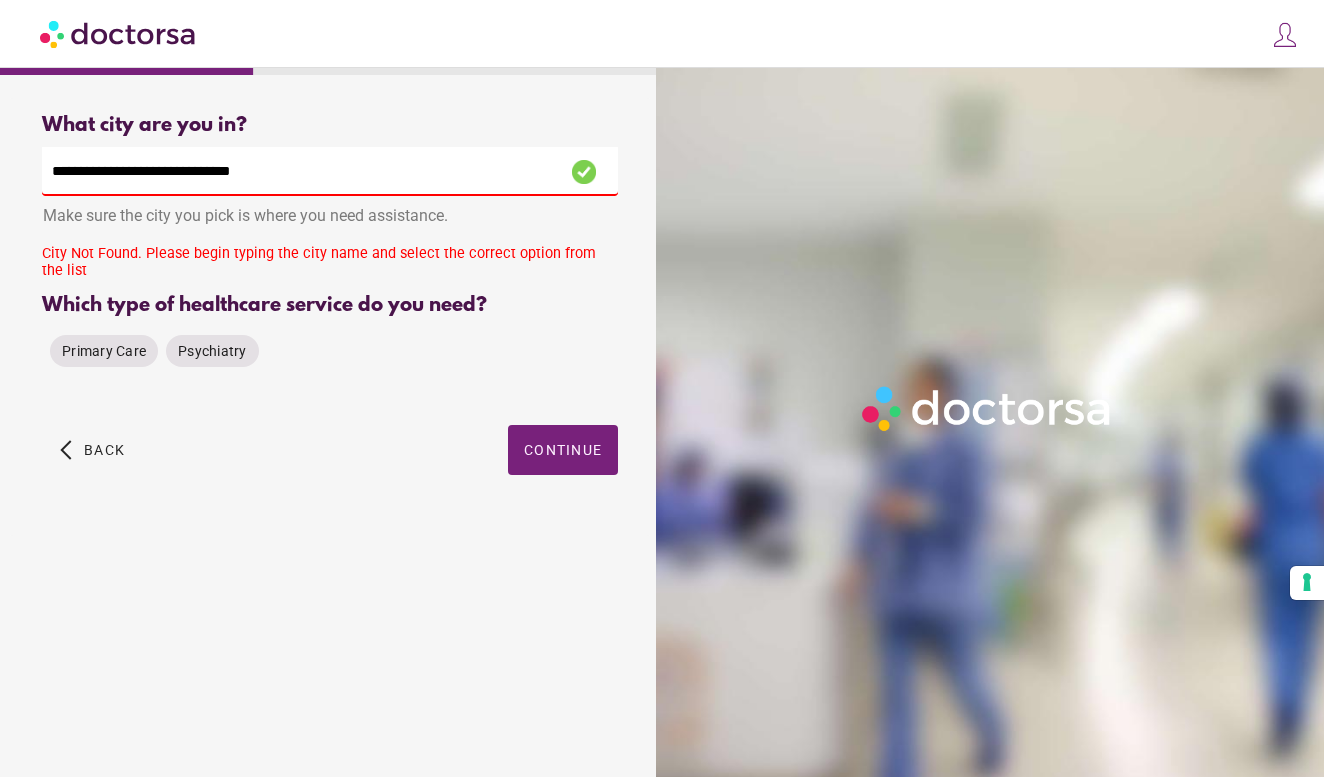 click on "**********" at bounding box center (330, 171) 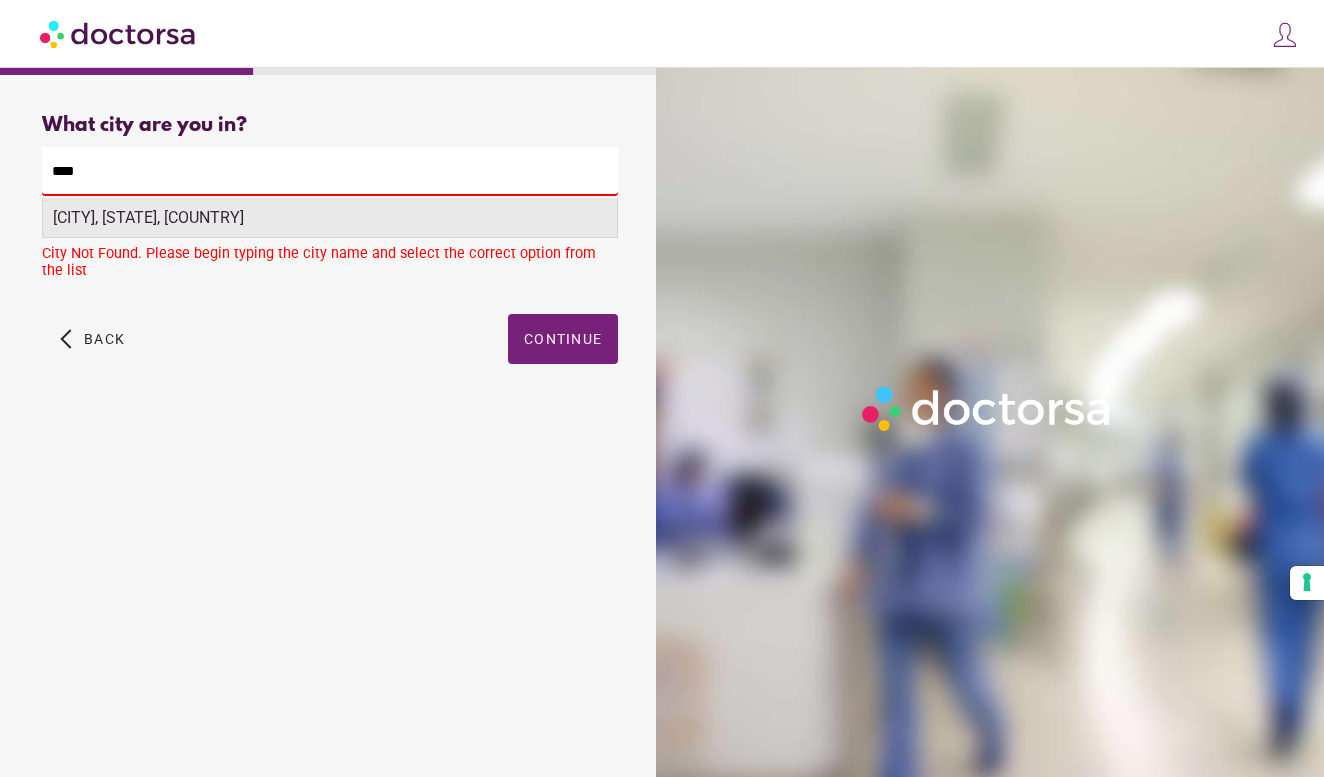 click on "Ciudad de México, CDMX, Mexico" at bounding box center [330, 218] 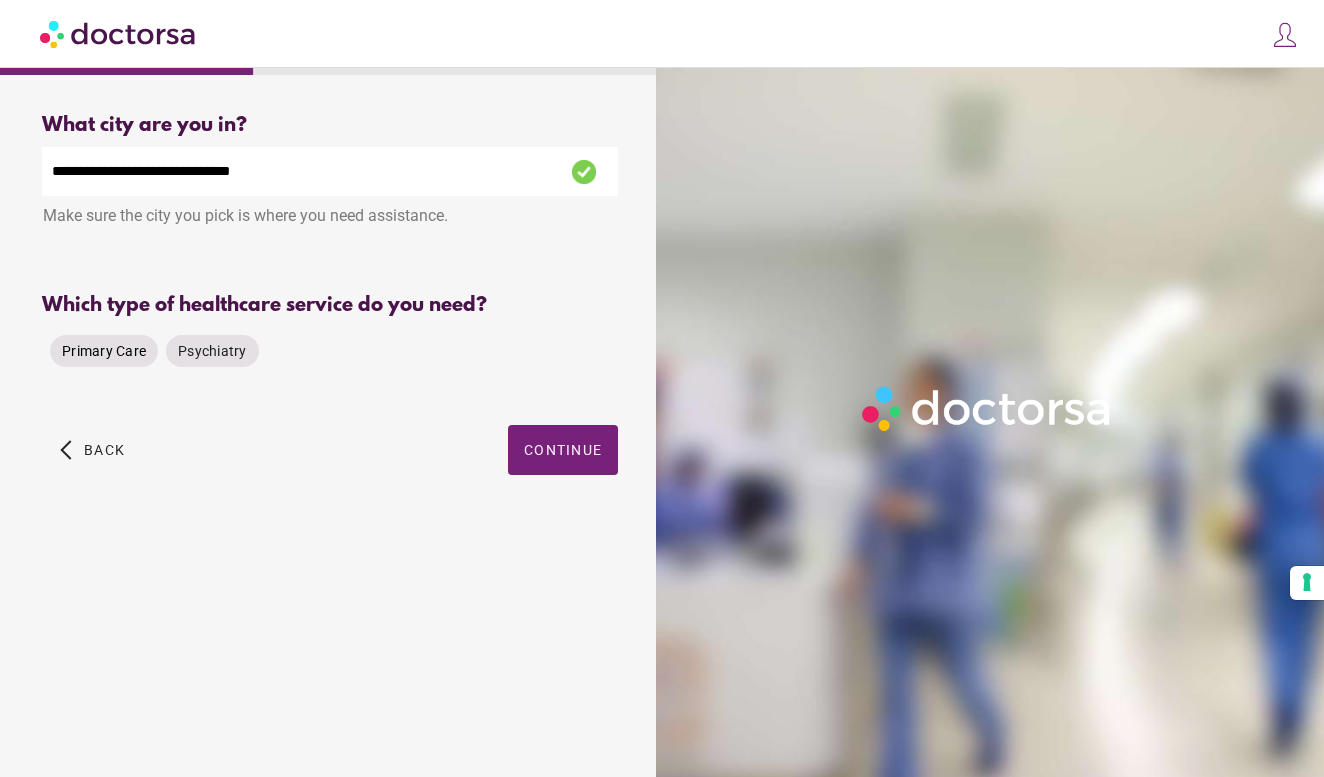 click on "Primary Care" at bounding box center (104, 351) 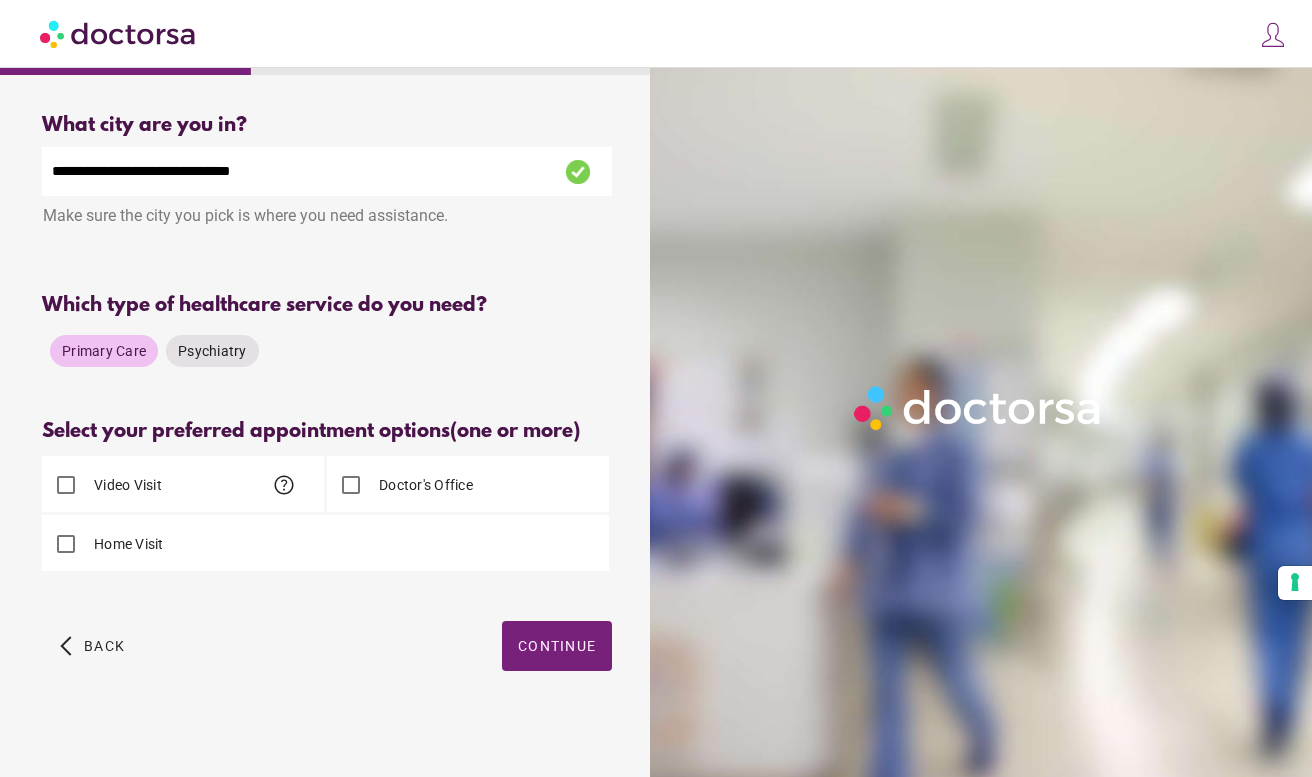 click on "Doctor's Office" at bounding box center [424, 485] 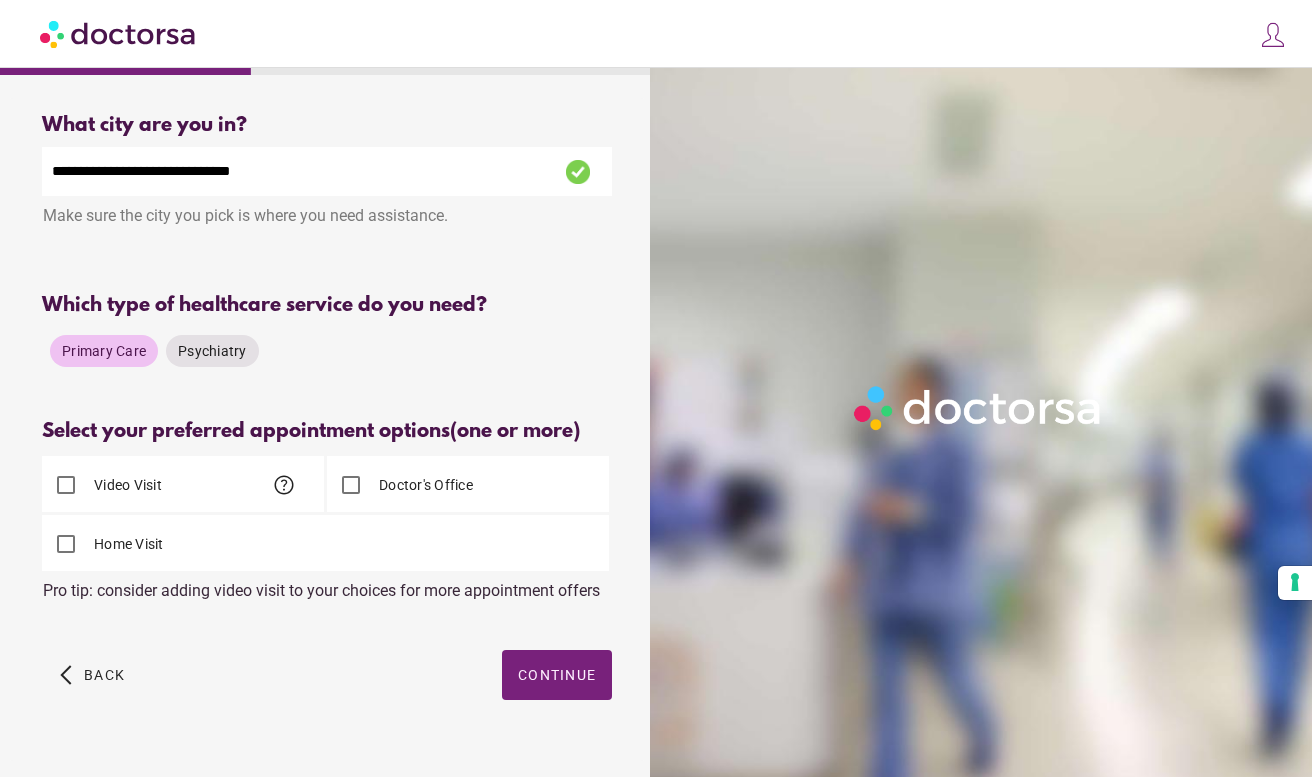 click on "Video Visit
help" at bounding box center [183, 484] 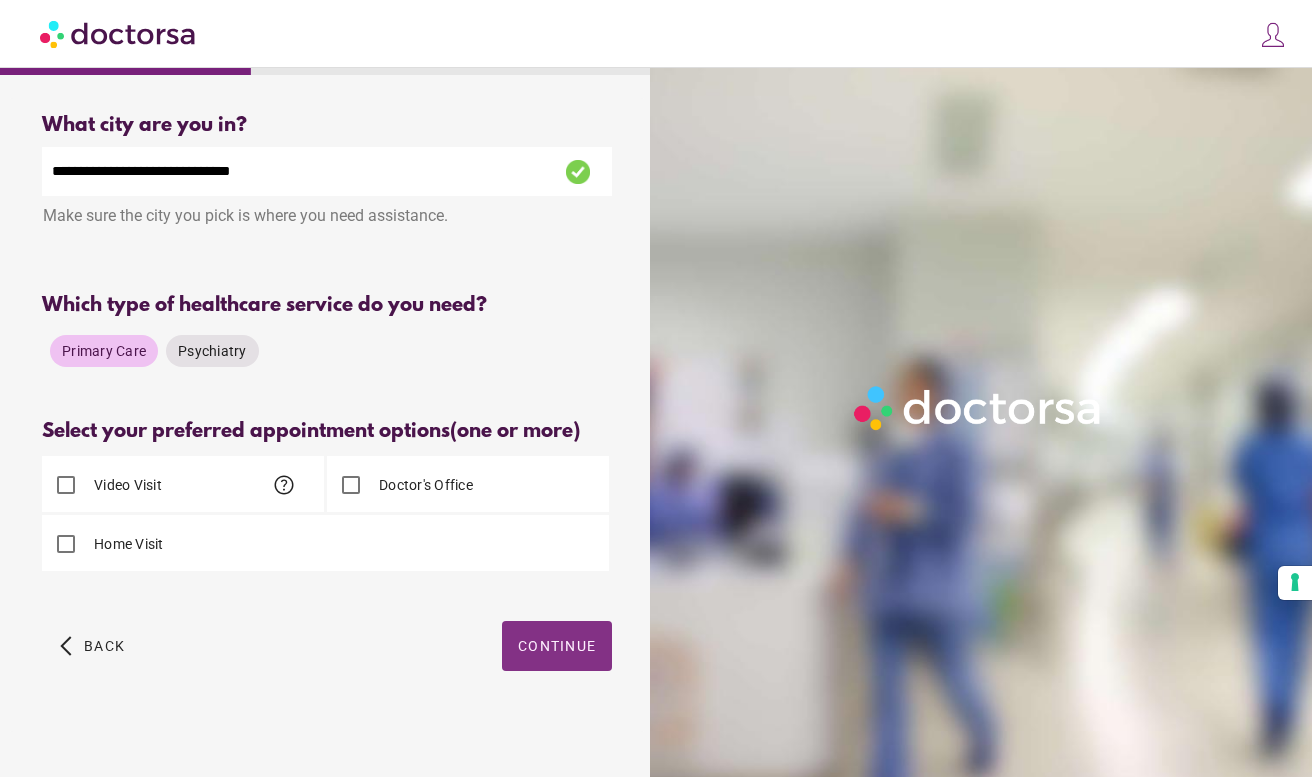 click at bounding box center (557, 646) 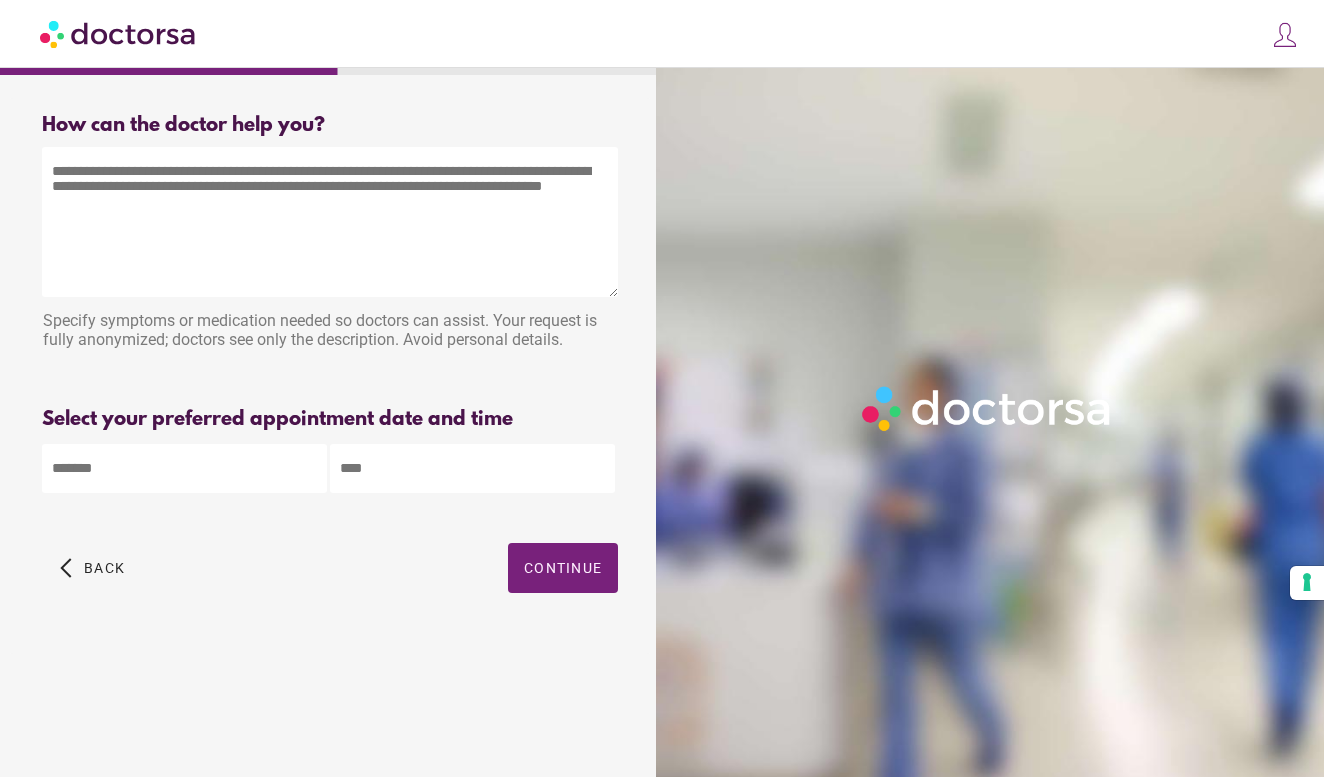click at bounding box center [330, 222] 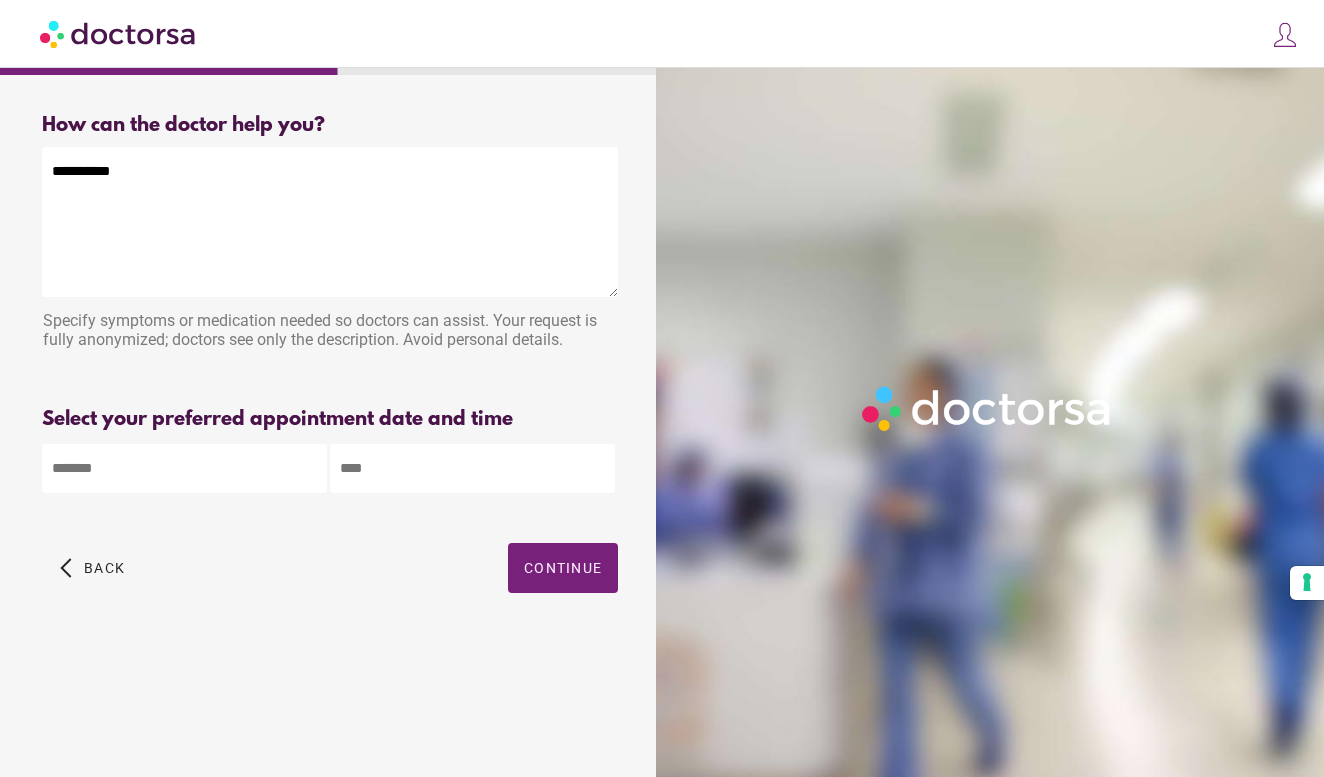 type on "*" 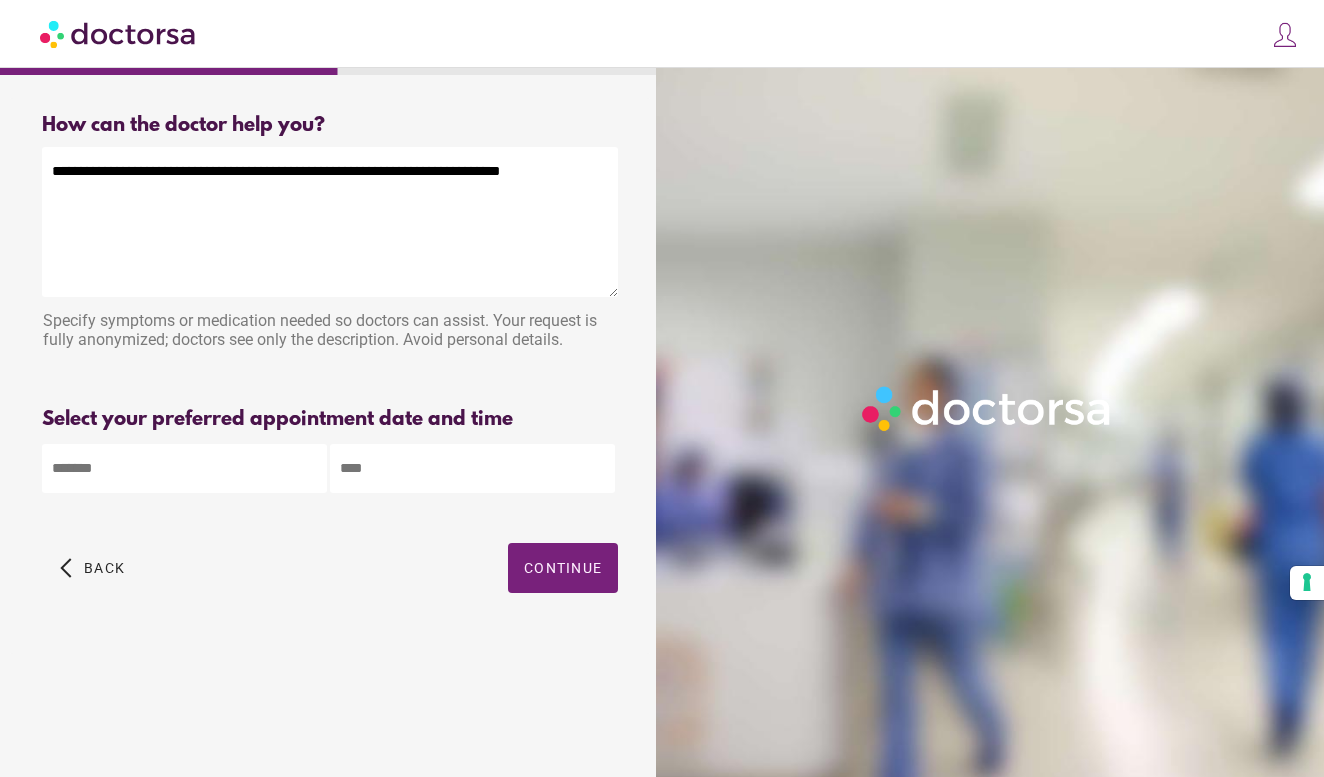 click on "**********" at bounding box center (330, 222) 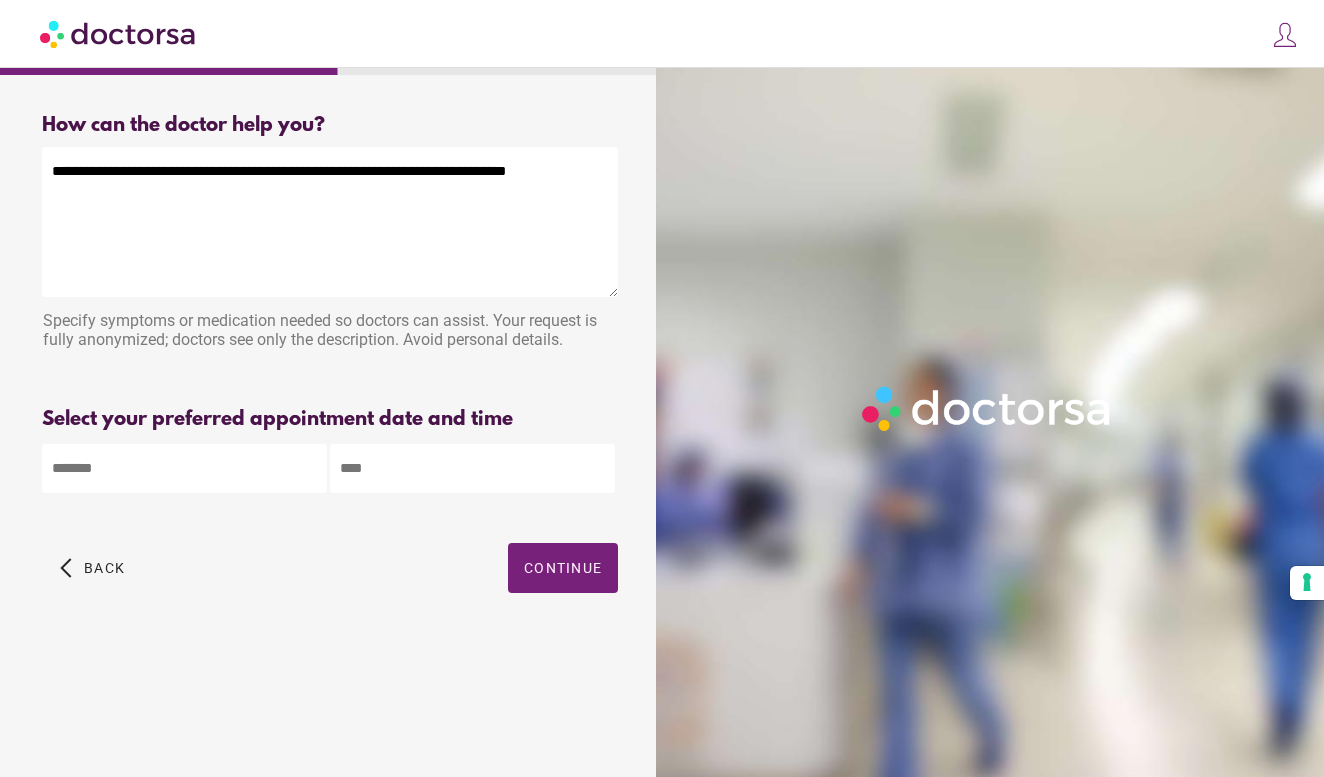 type on "**********" 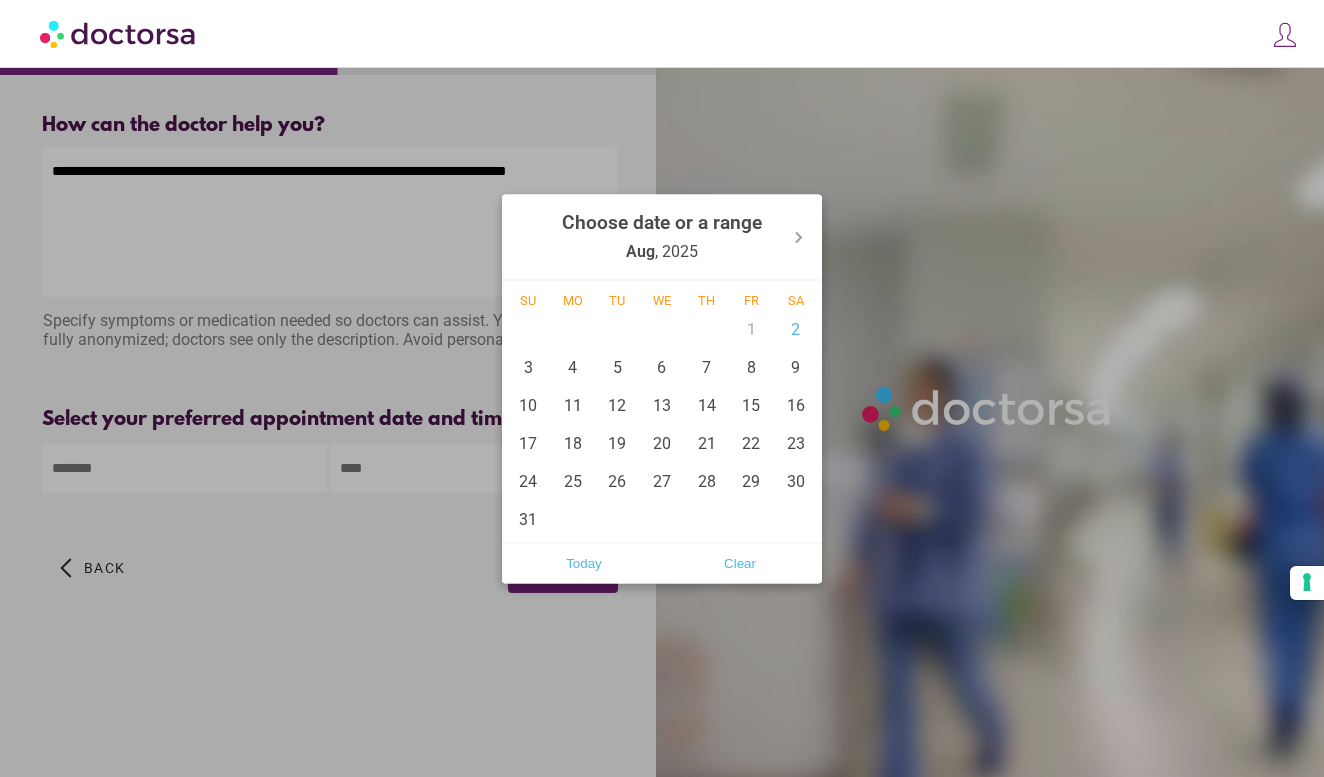 click on "**********" at bounding box center (662, 388) 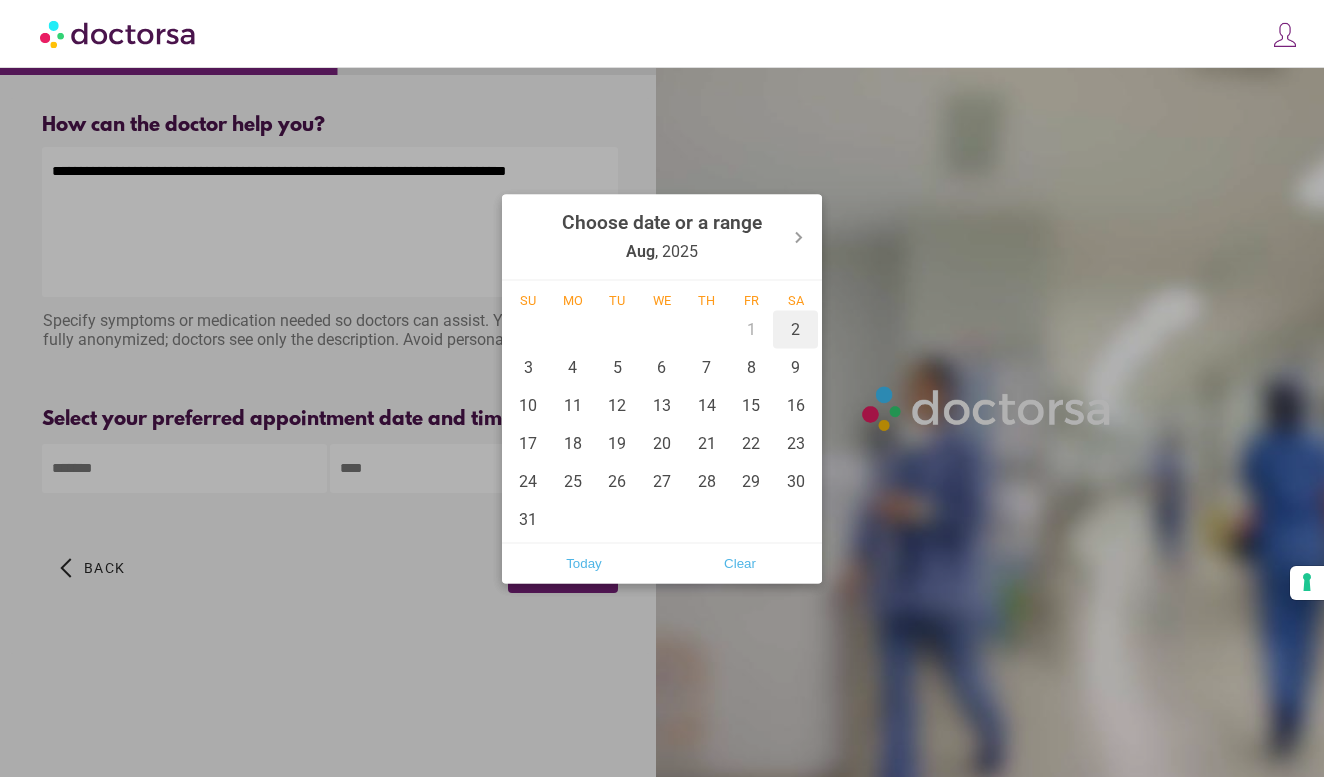 click on "2" at bounding box center [795, 329] 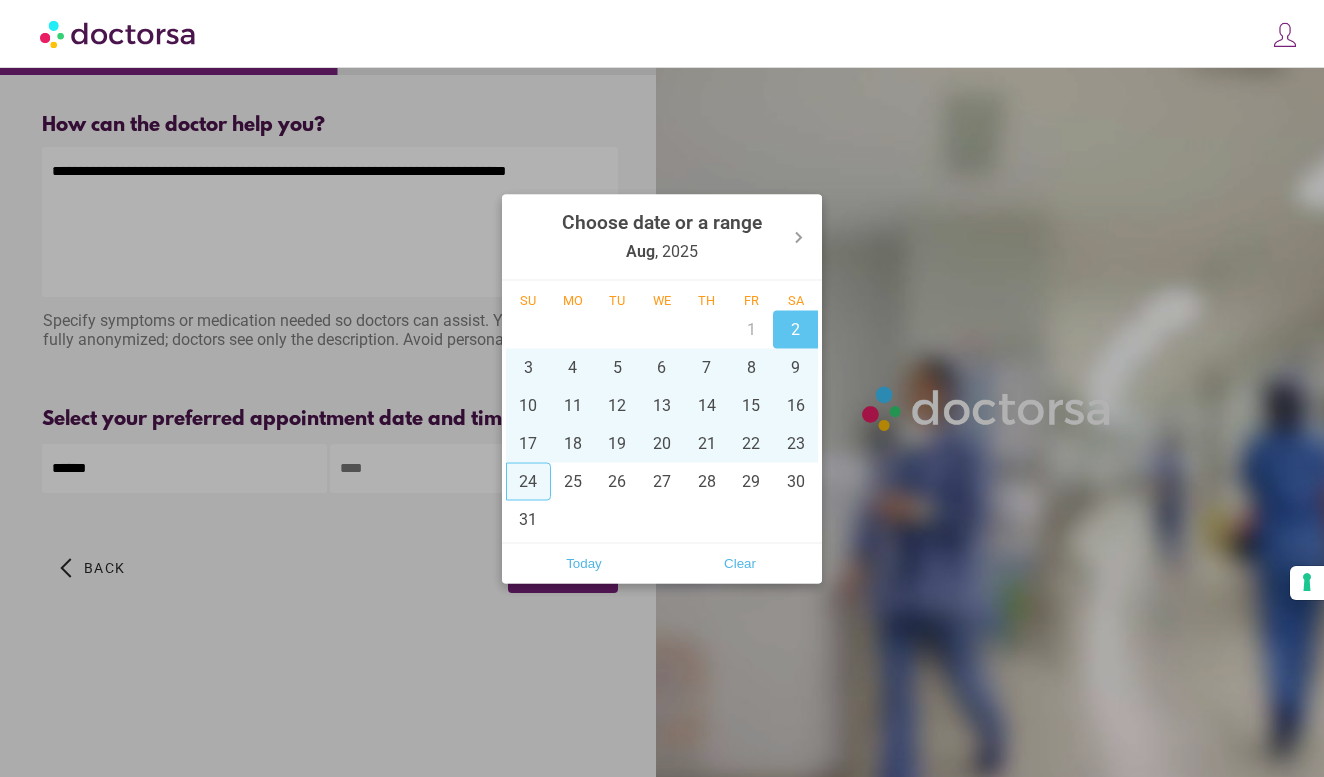 click at bounding box center [662, 388] 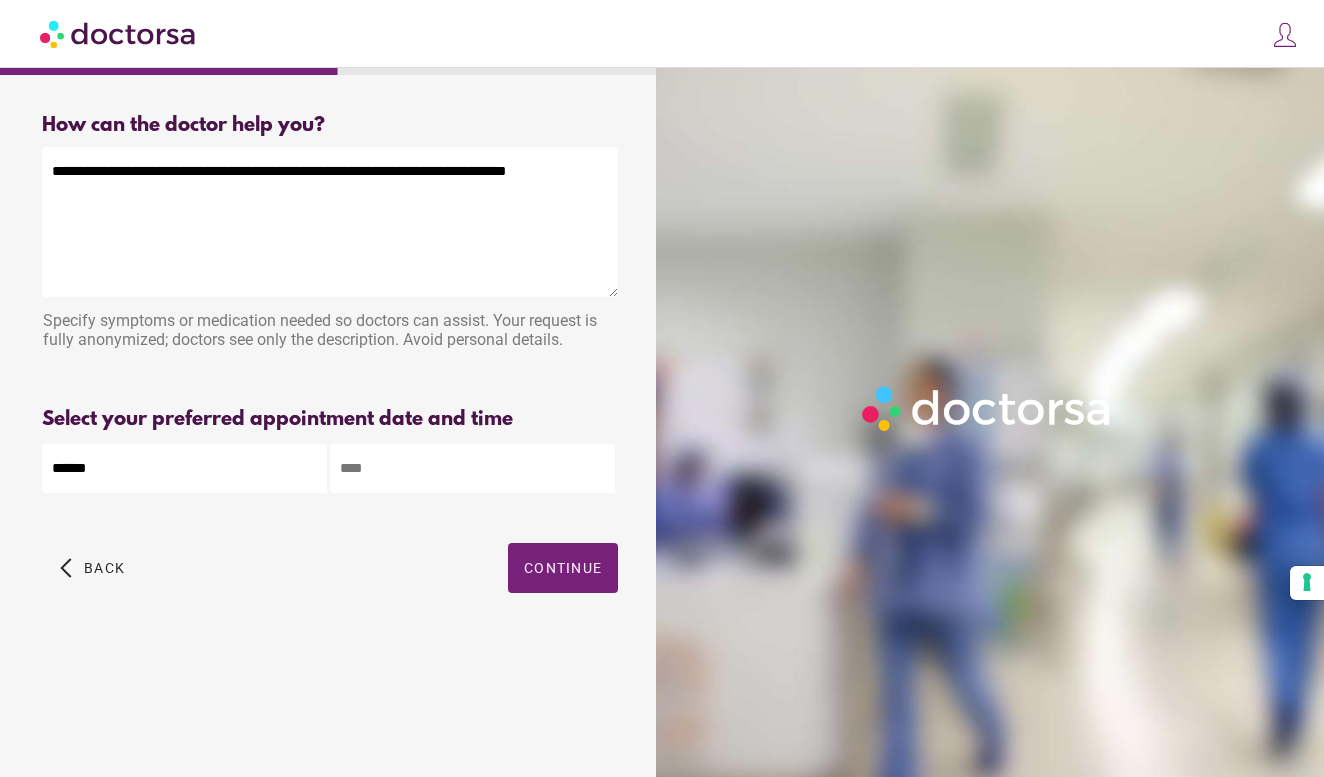 click at bounding box center [472, 468] 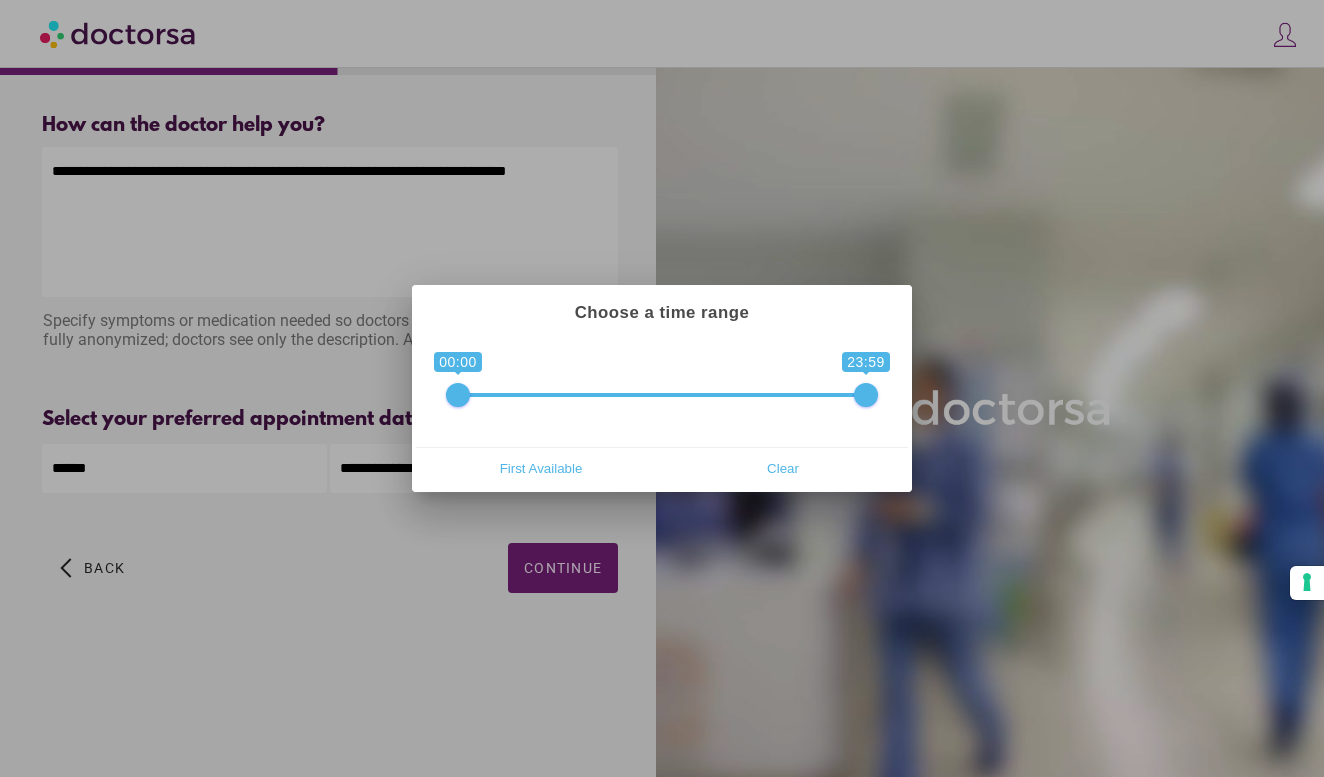 click on "**********" at bounding box center [662, 392] 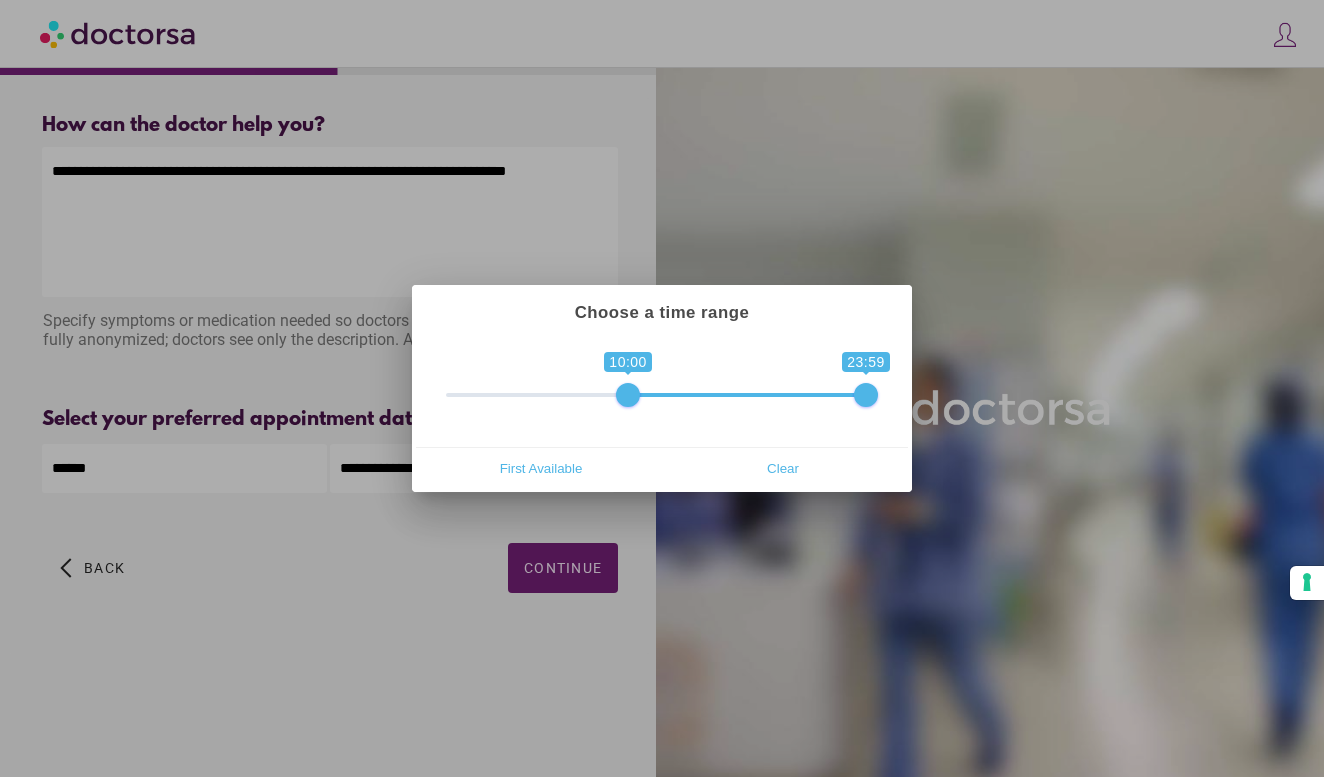 drag, startPoint x: 448, startPoint y: 391, endPoint x: 621, endPoint y: 384, distance: 173.14156 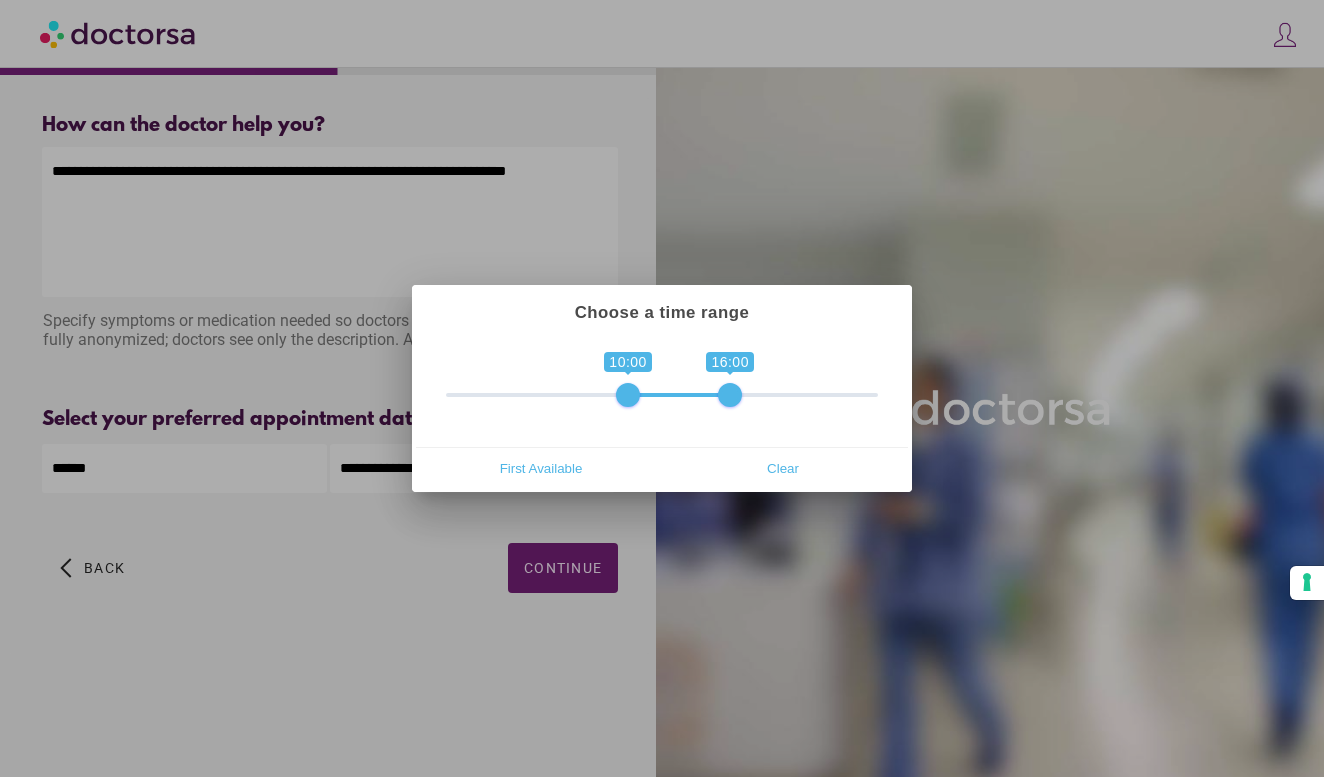 drag, startPoint x: 867, startPoint y: 391, endPoint x: 730, endPoint y: 384, distance: 137.17871 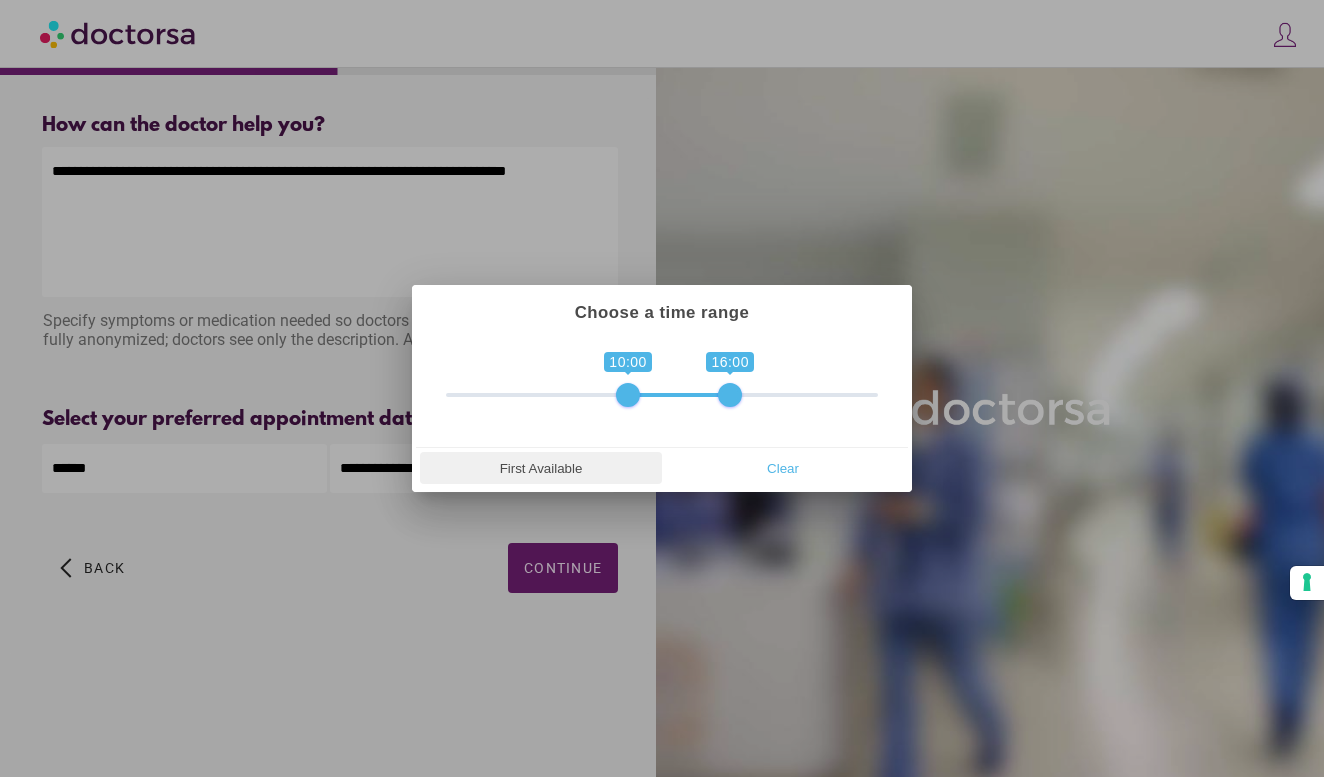 click on "First Available" at bounding box center [541, 468] 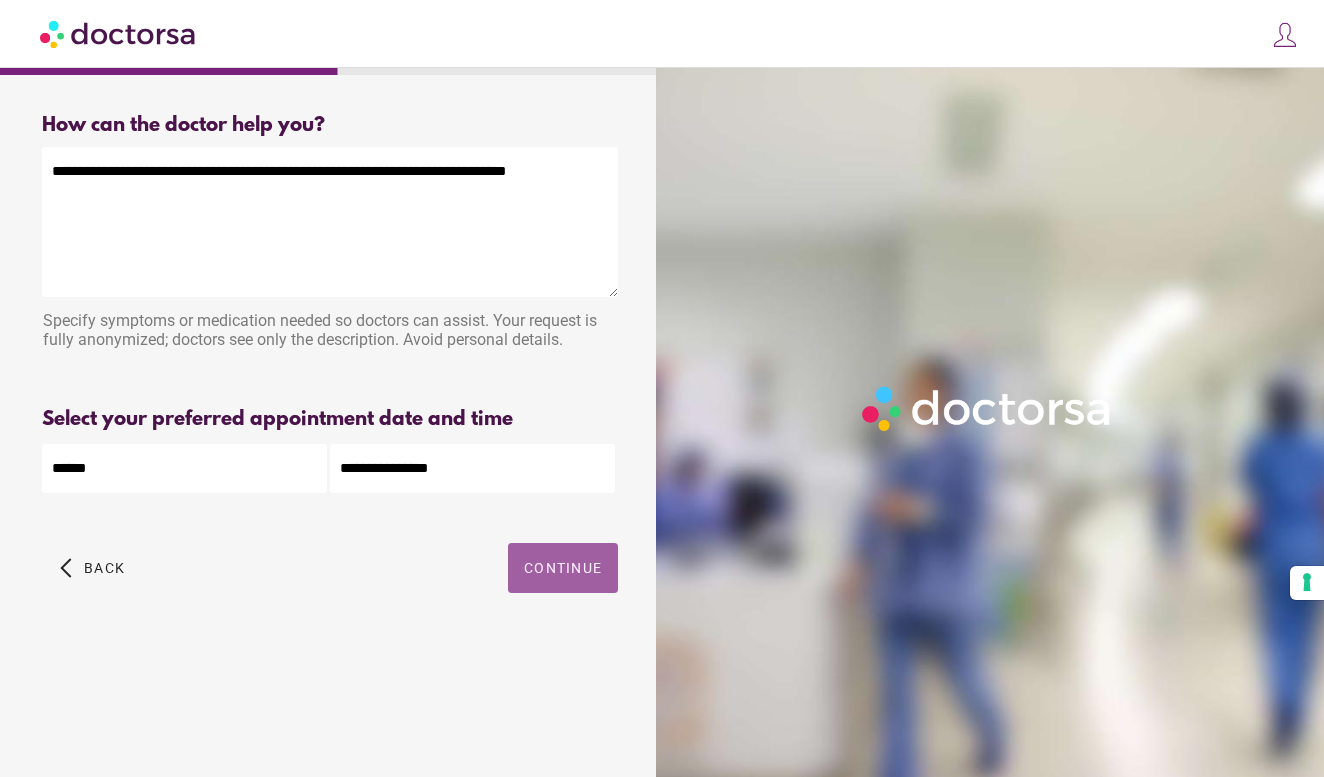 click at bounding box center [563, 568] 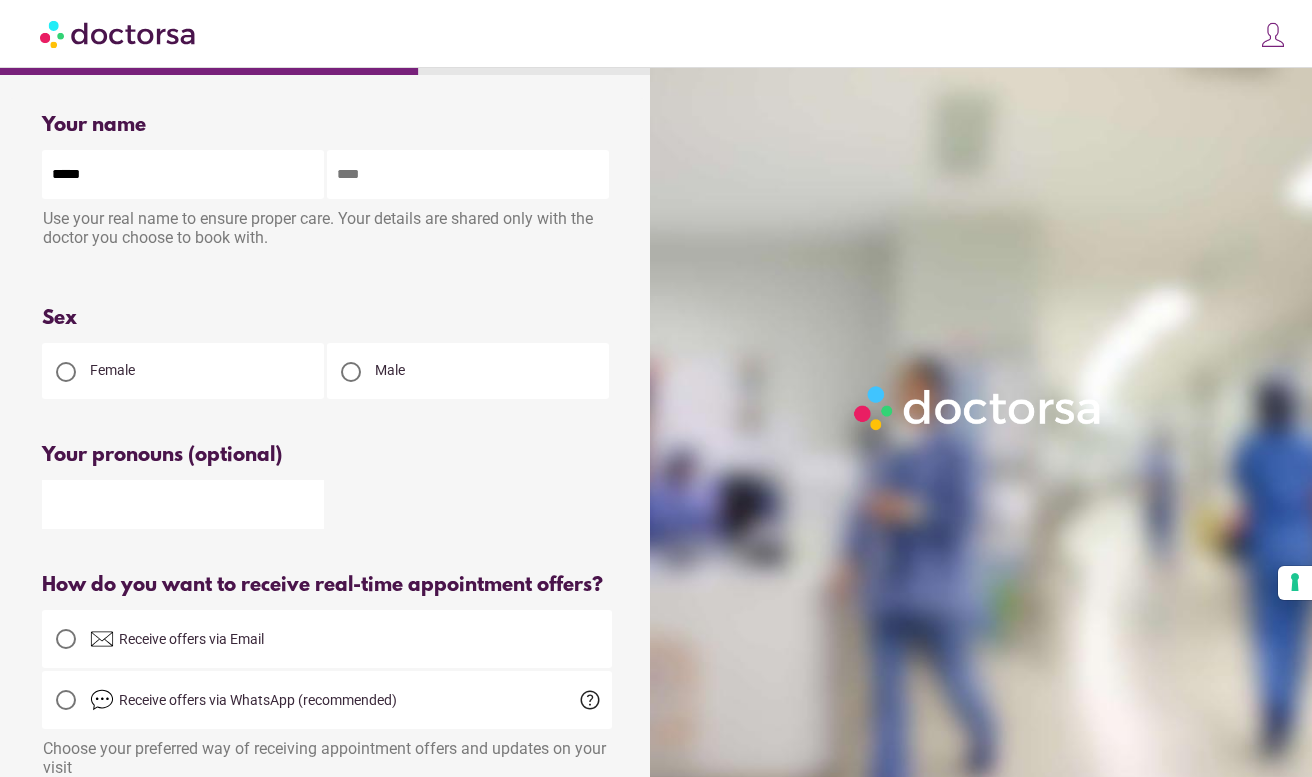 type on "*****" 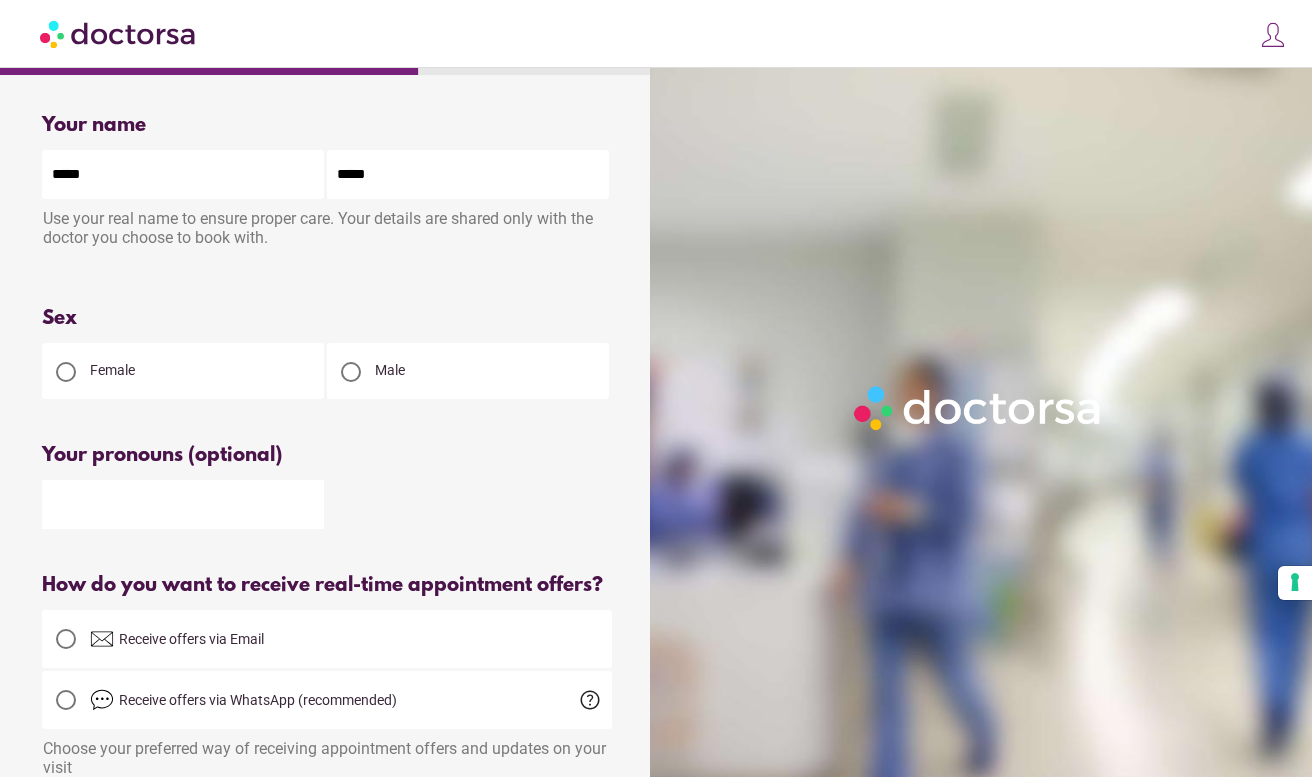 type on "*****" 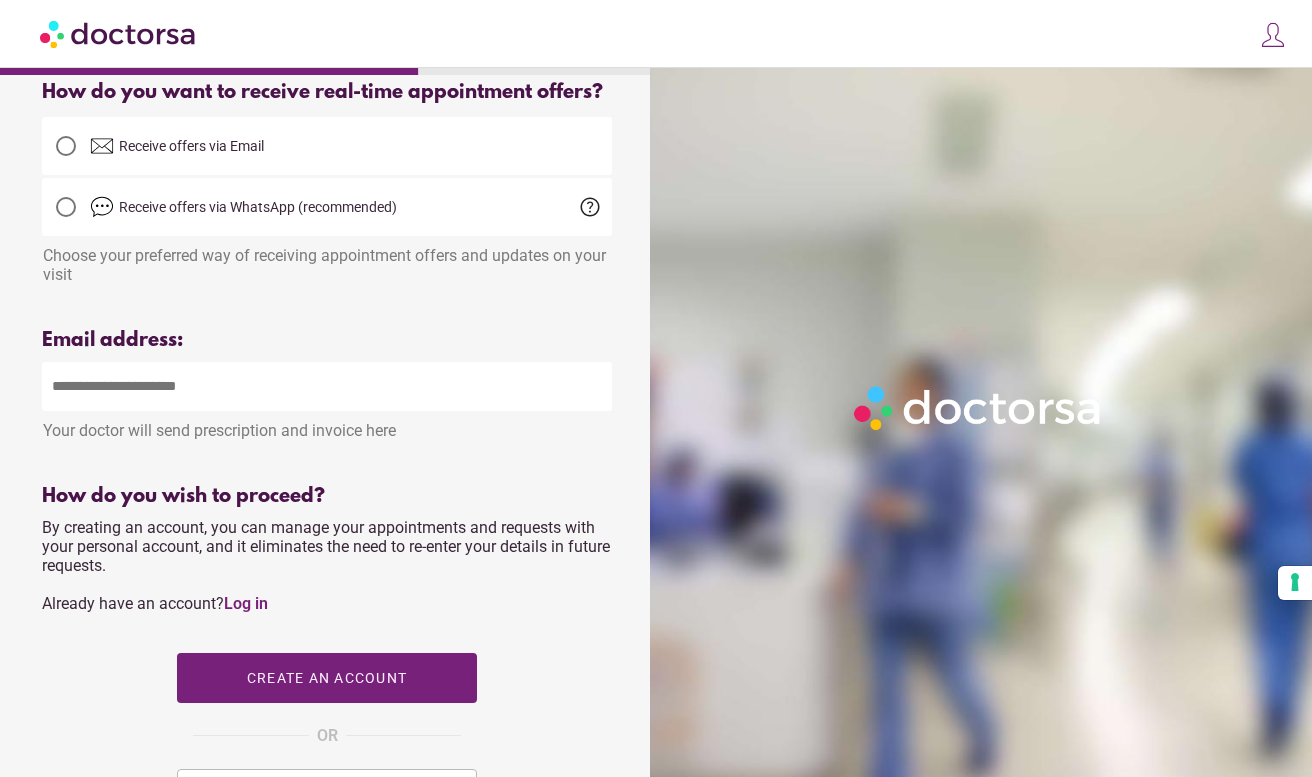 scroll, scrollTop: 494, scrollLeft: 0, axis: vertical 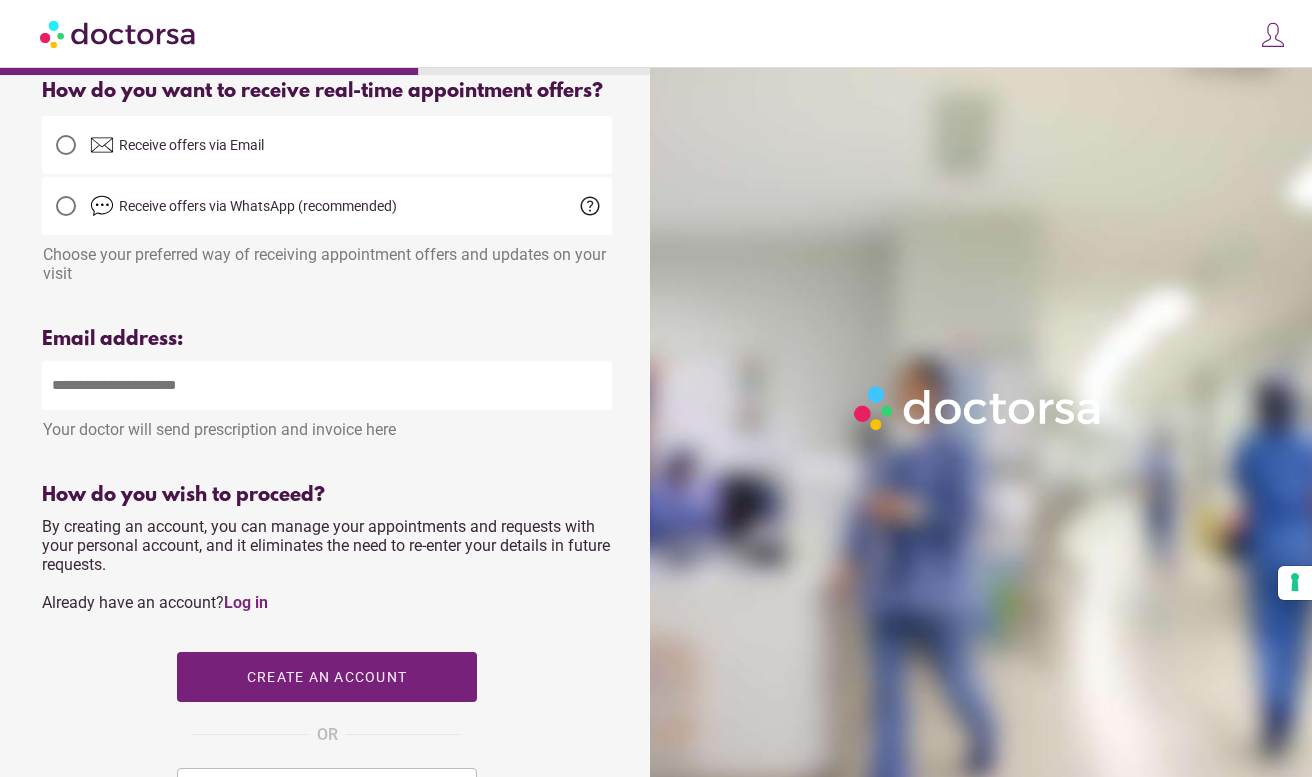 type on "*********" 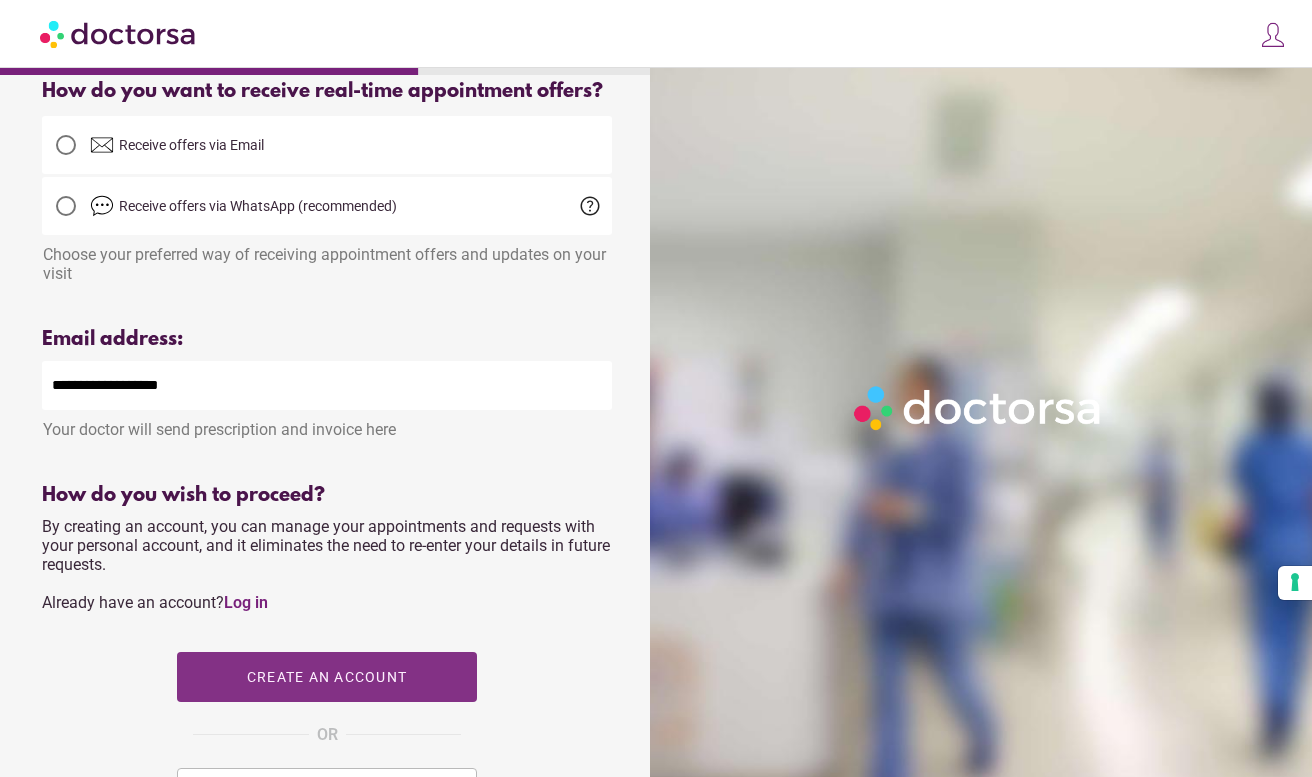 type on "**********" 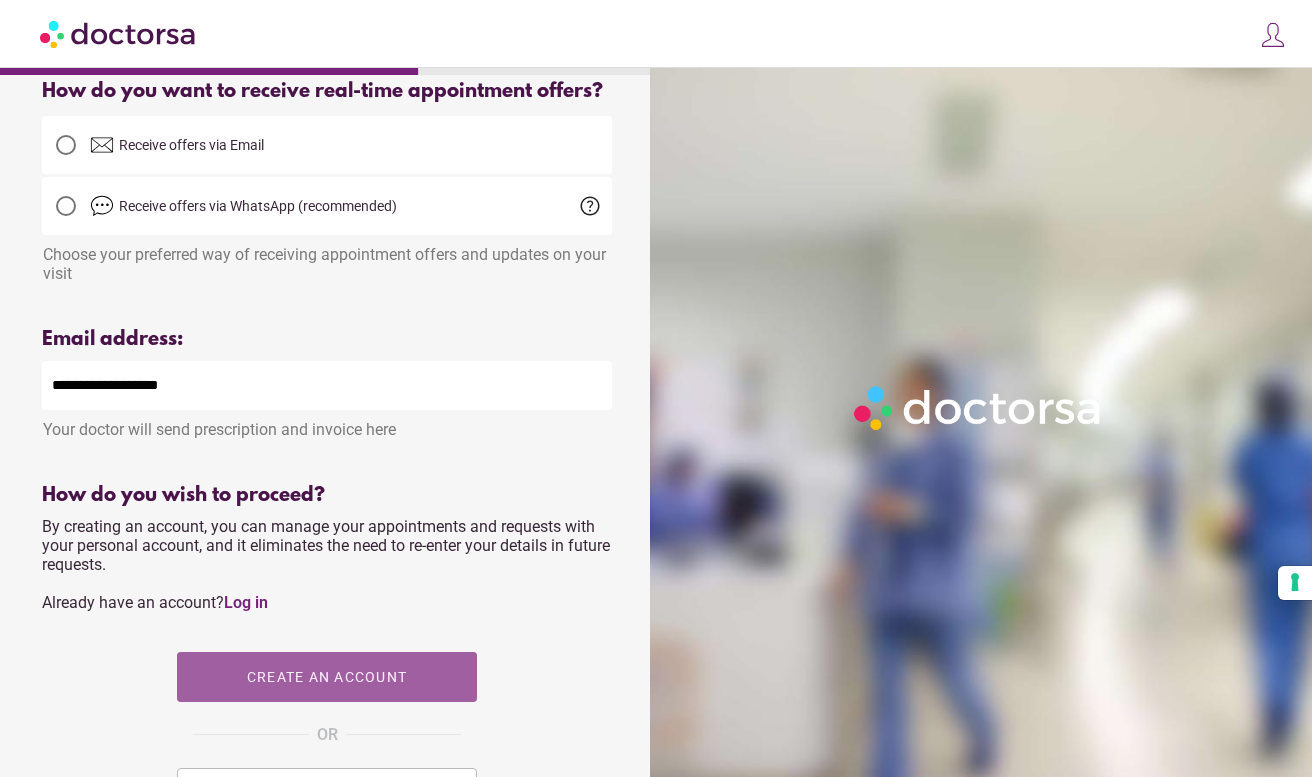 click at bounding box center [327, 677] 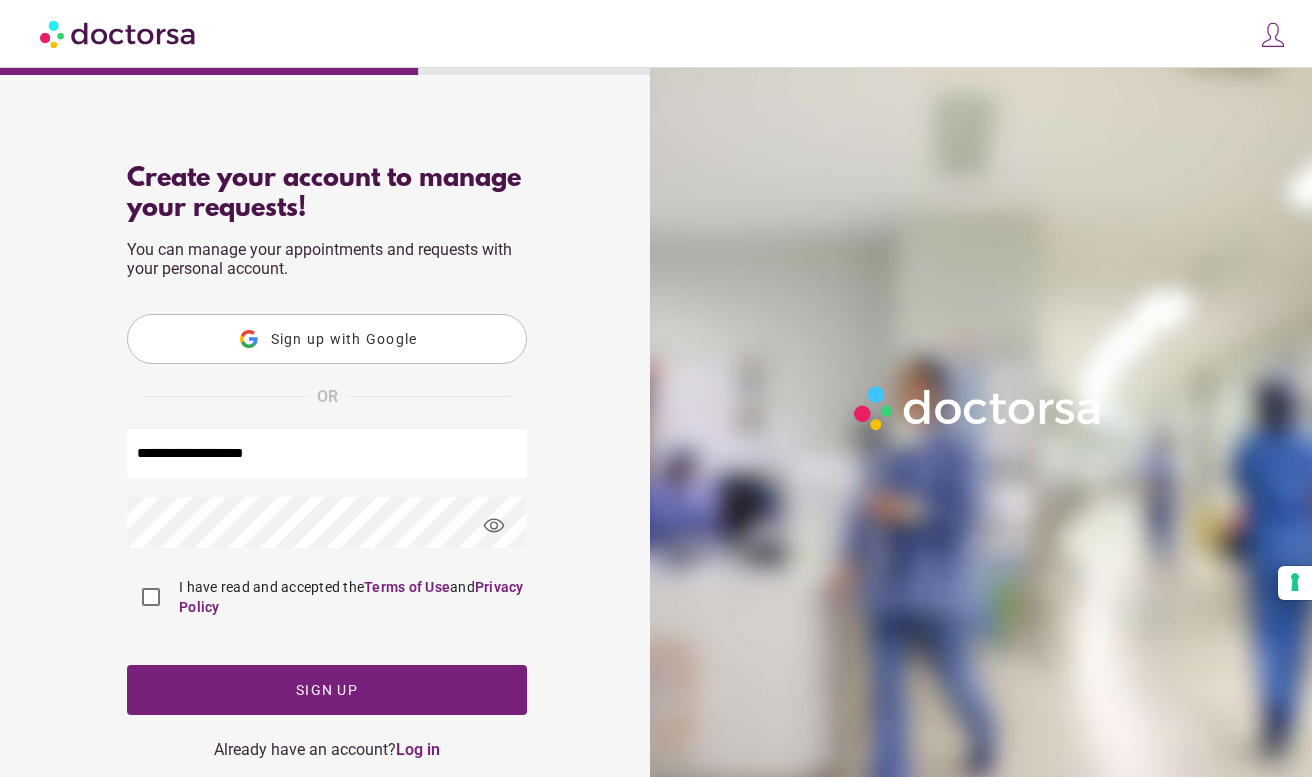 click on "Sign up with Google" at bounding box center (327, 339) 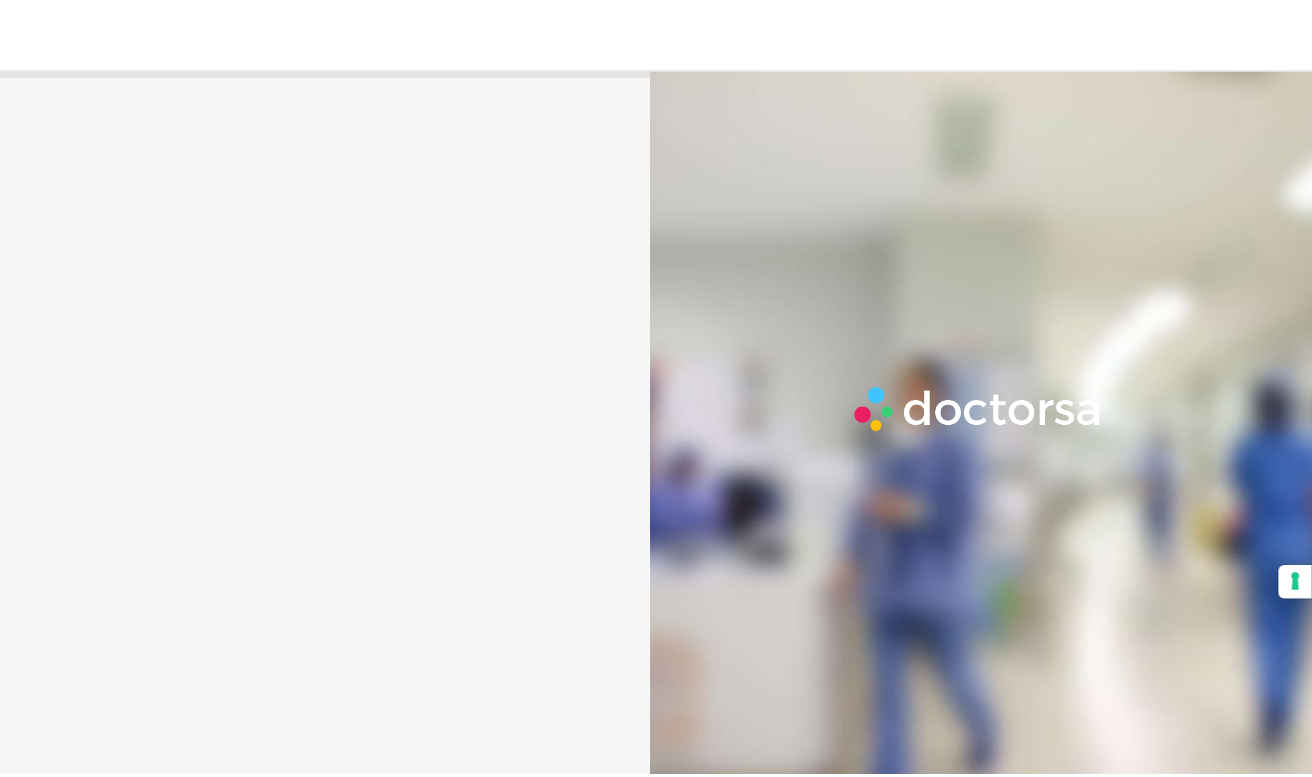 scroll, scrollTop: 0, scrollLeft: 0, axis: both 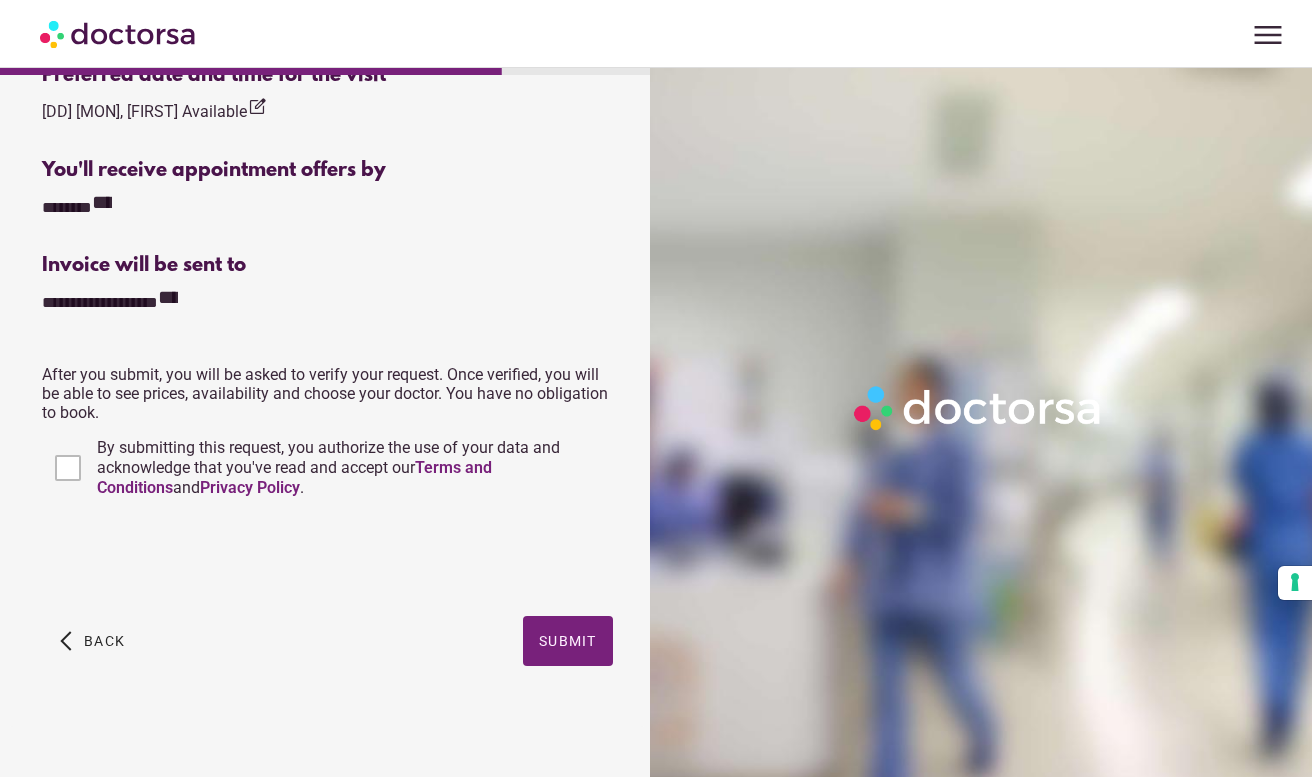 click on "arrow_back_ios
Back
Submit" at bounding box center (327, 656) 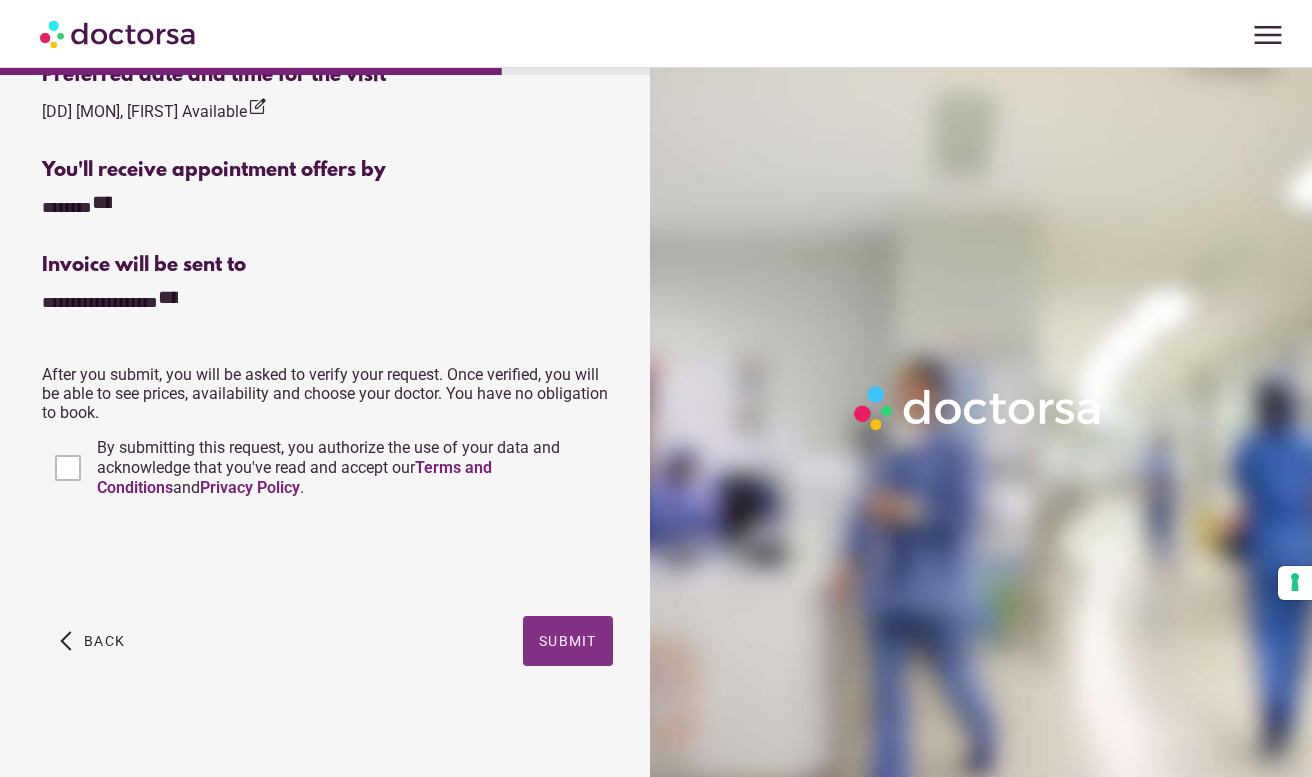 click on "Submit" at bounding box center [568, 641] 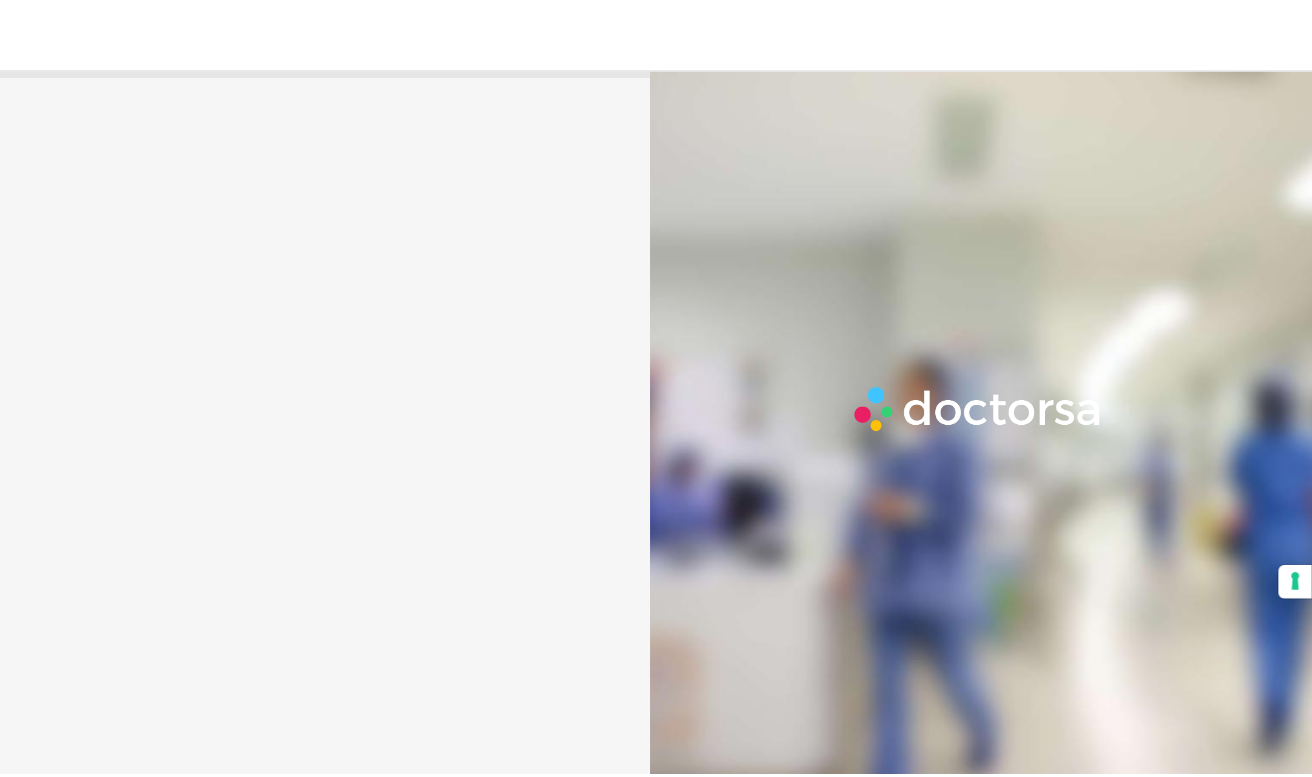 scroll, scrollTop: 0, scrollLeft: 0, axis: both 